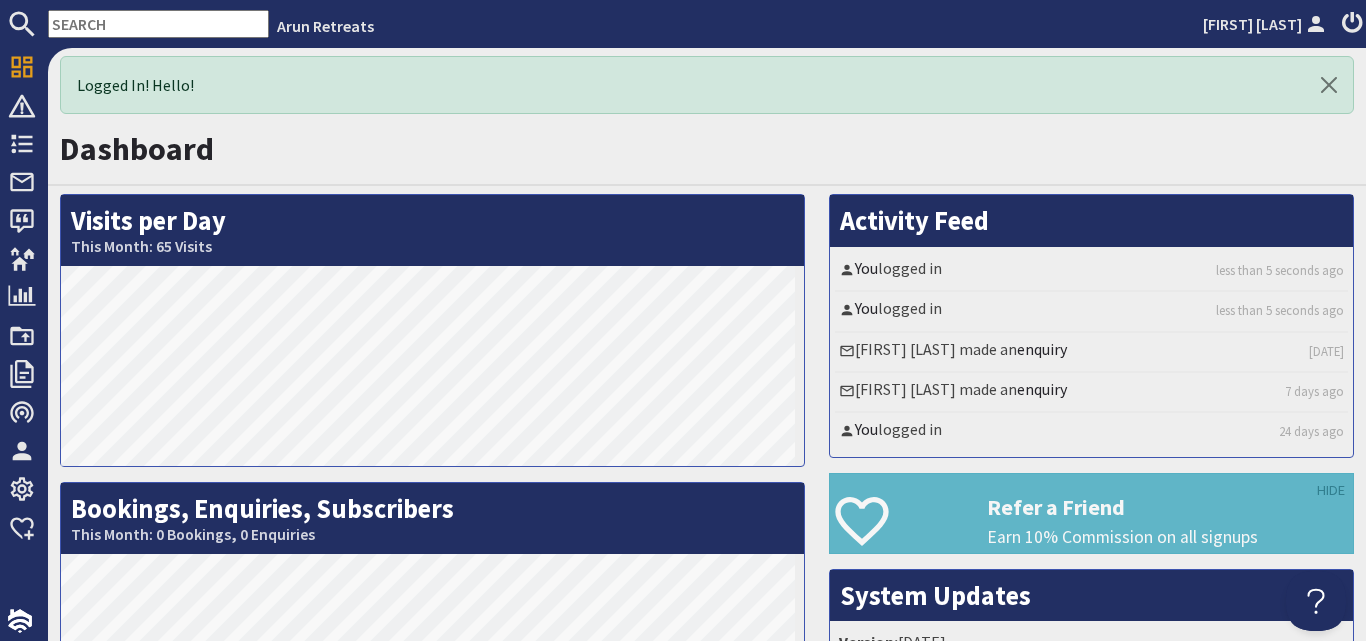 scroll, scrollTop: 0, scrollLeft: 0, axis: both 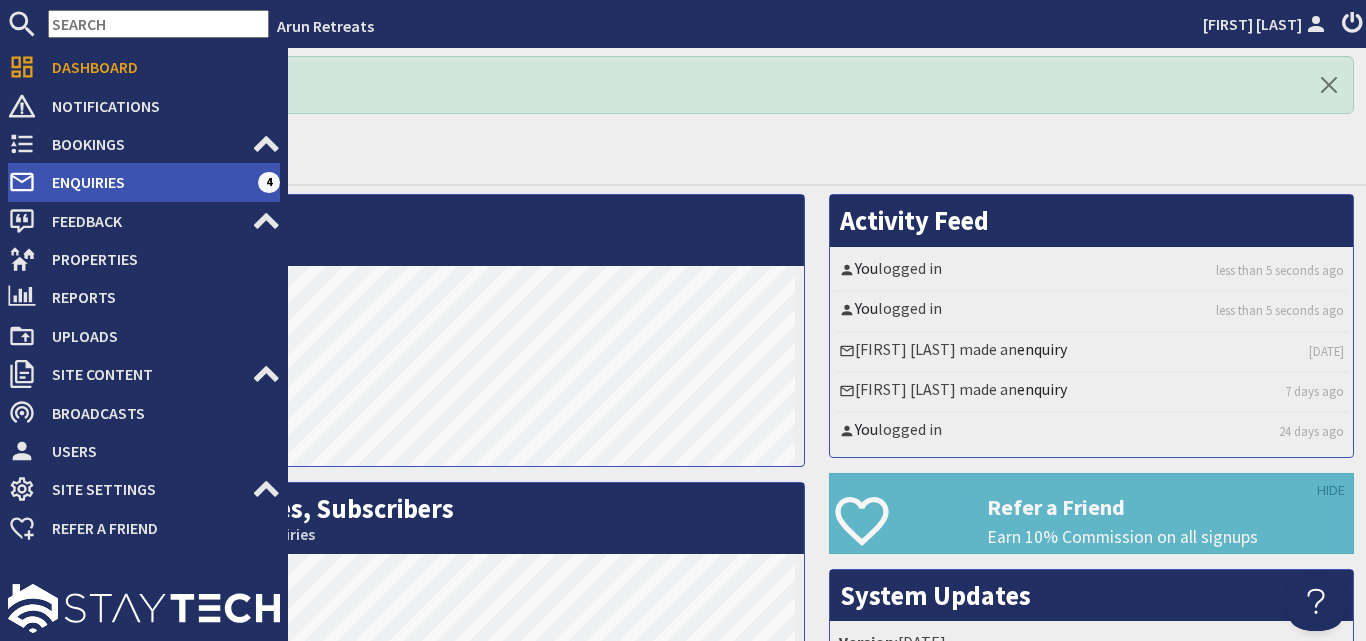 click on "Enquiries" at bounding box center (147, 182) 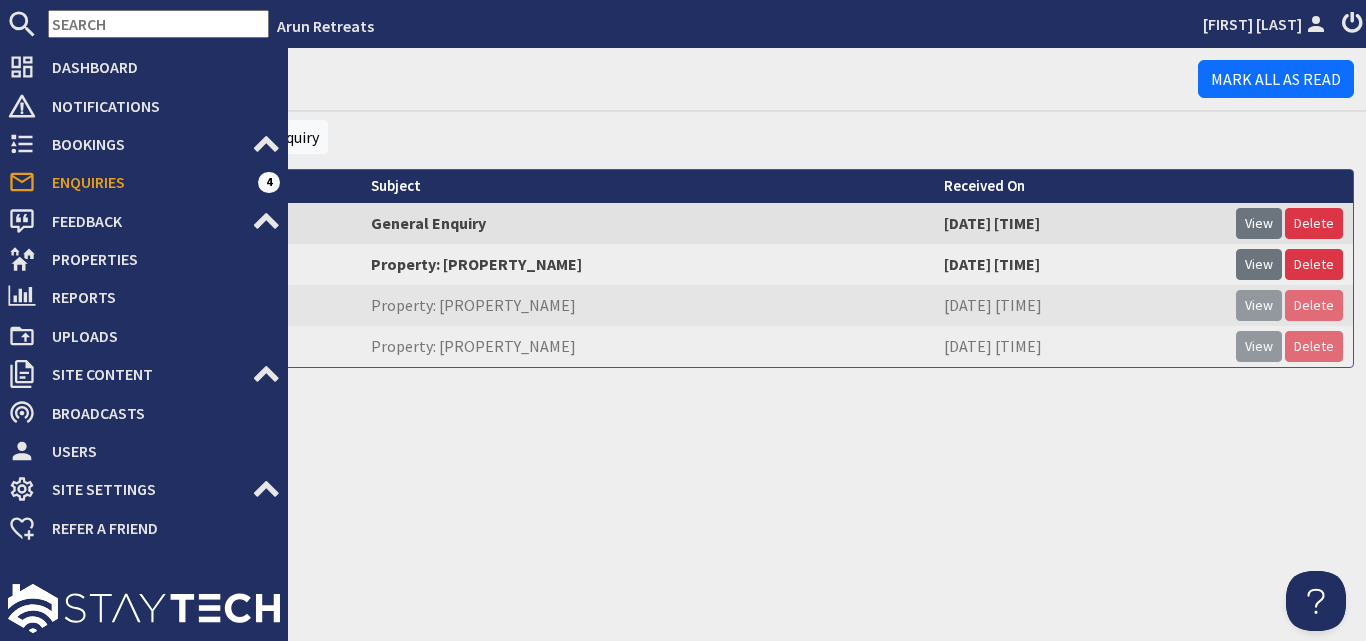 scroll, scrollTop: 0, scrollLeft: 0, axis: both 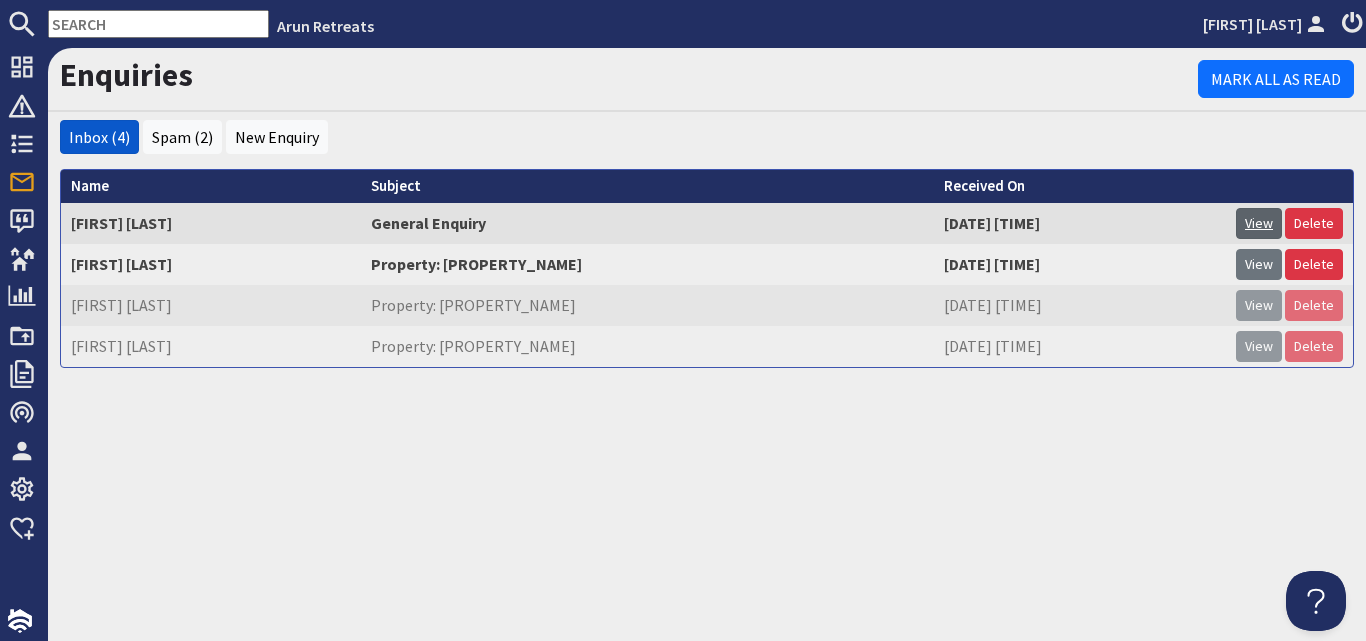 click on "View" at bounding box center (1259, 223) 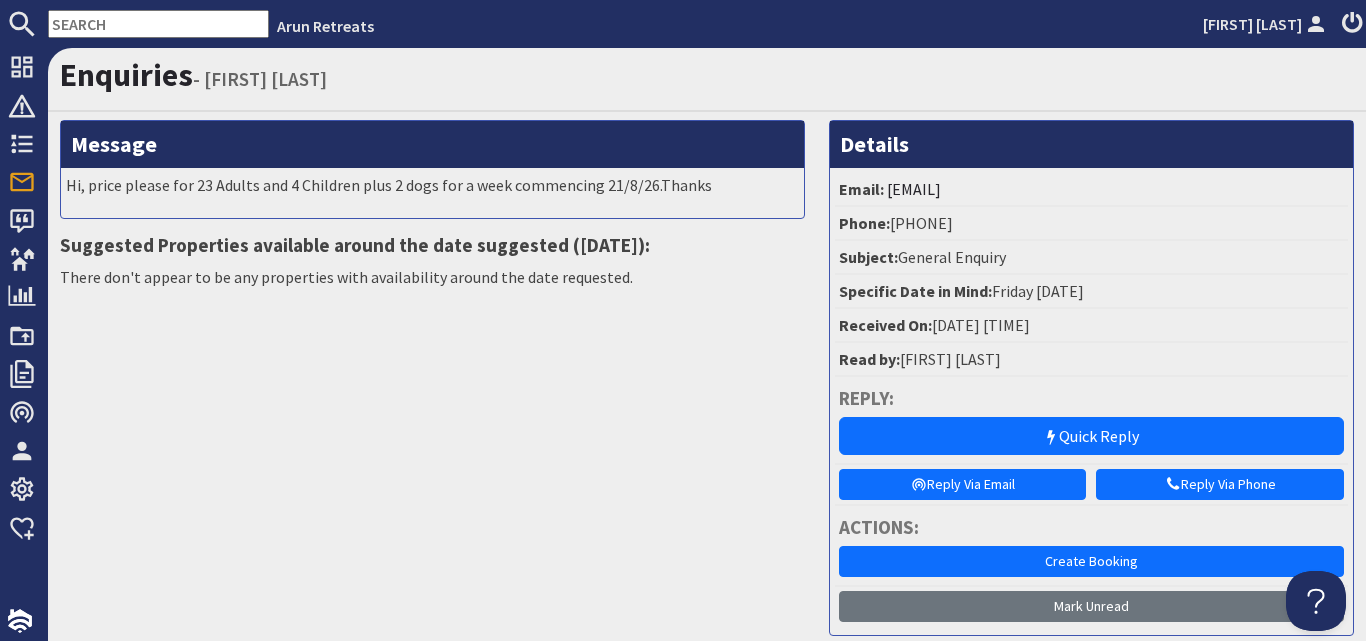 scroll, scrollTop: 0, scrollLeft: 0, axis: both 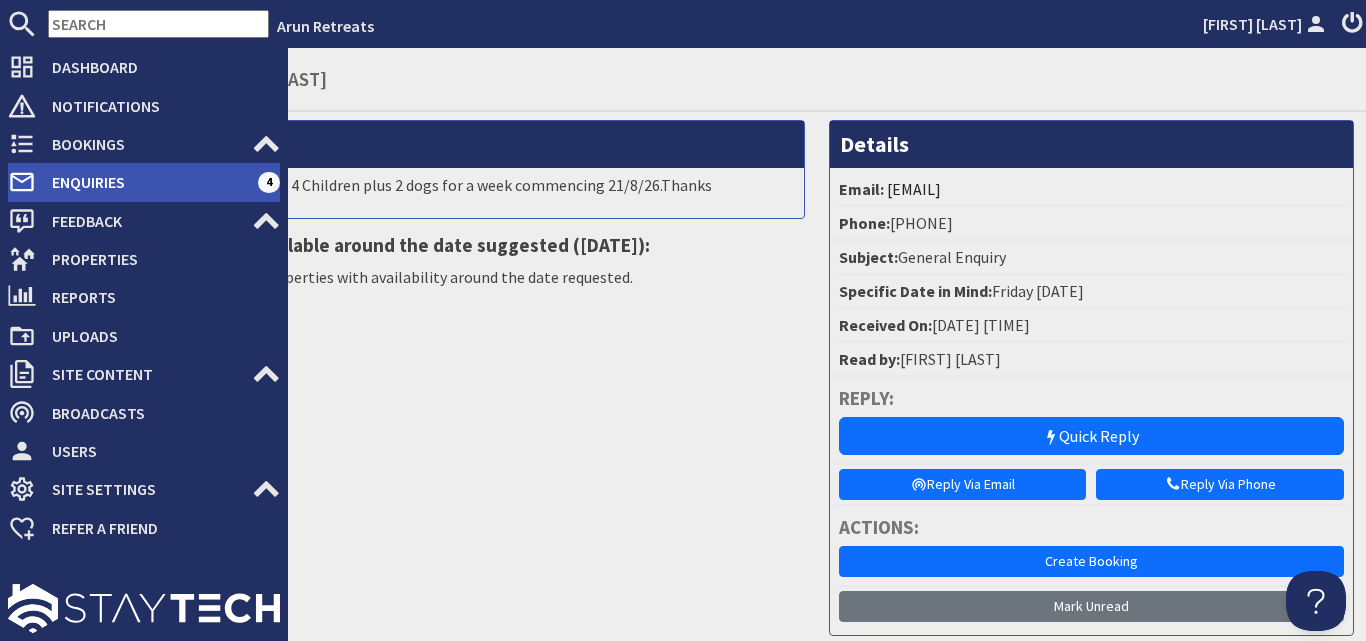 click on "Enquiries" at bounding box center (147, 182) 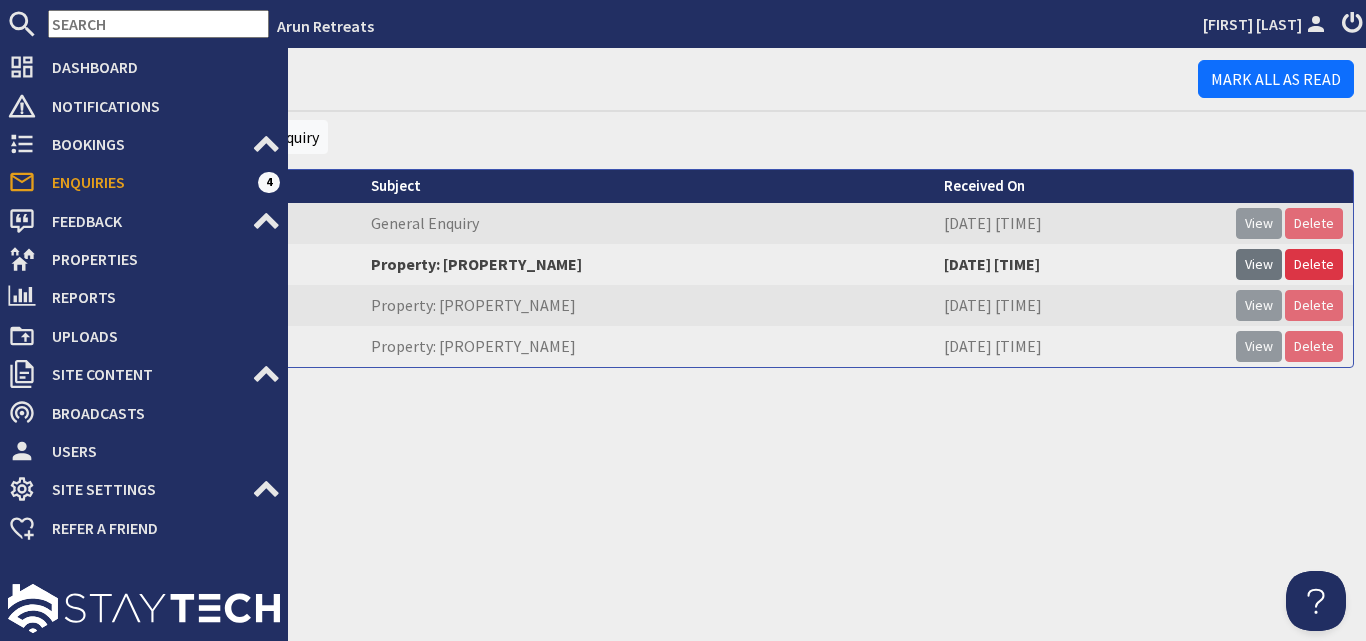 scroll, scrollTop: 0, scrollLeft: 0, axis: both 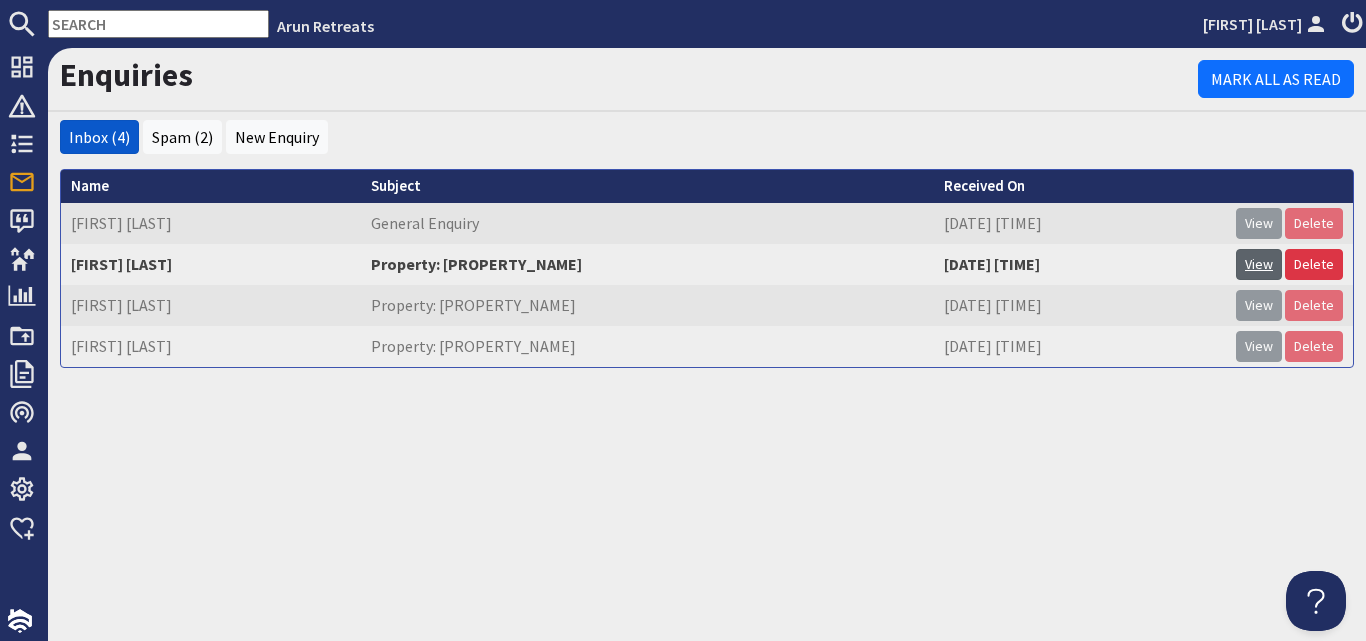 click on "View" at bounding box center (1259, 264) 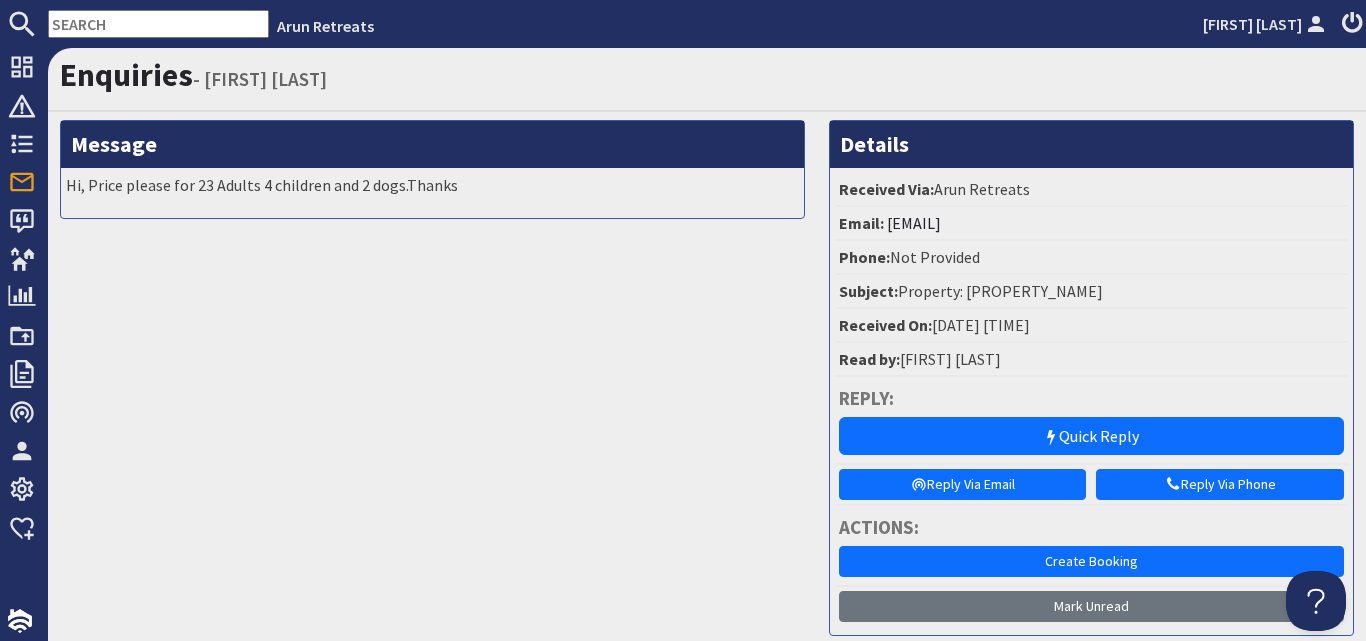 scroll, scrollTop: 0, scrollLeft: 0, axis: both 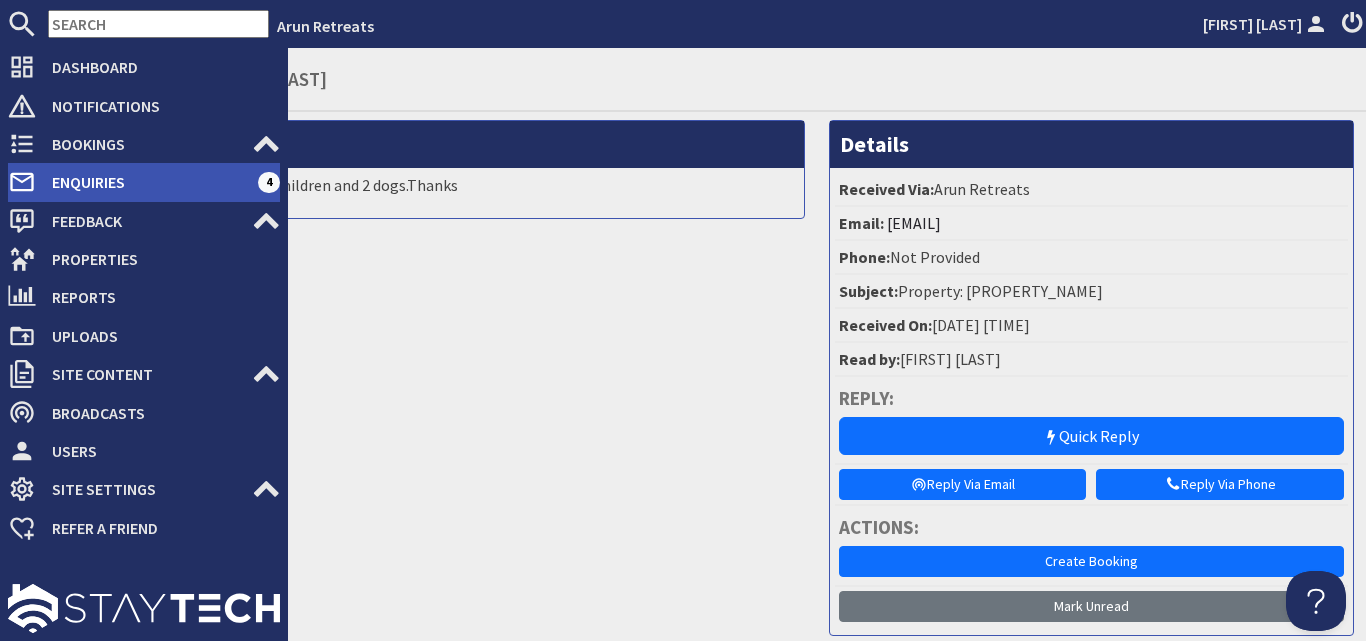 click on "Enquiries" at bounding box center (147, 182) 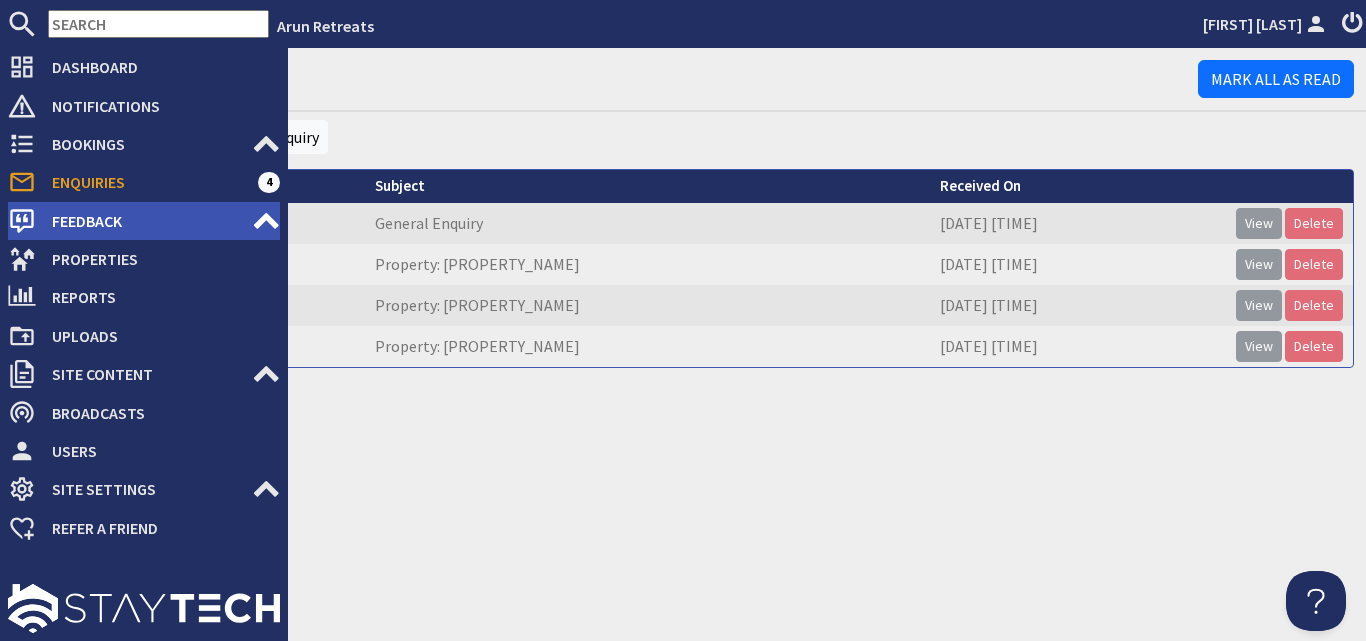 scroll, scrollTop: 0, scrollLeft: 0, axis: both 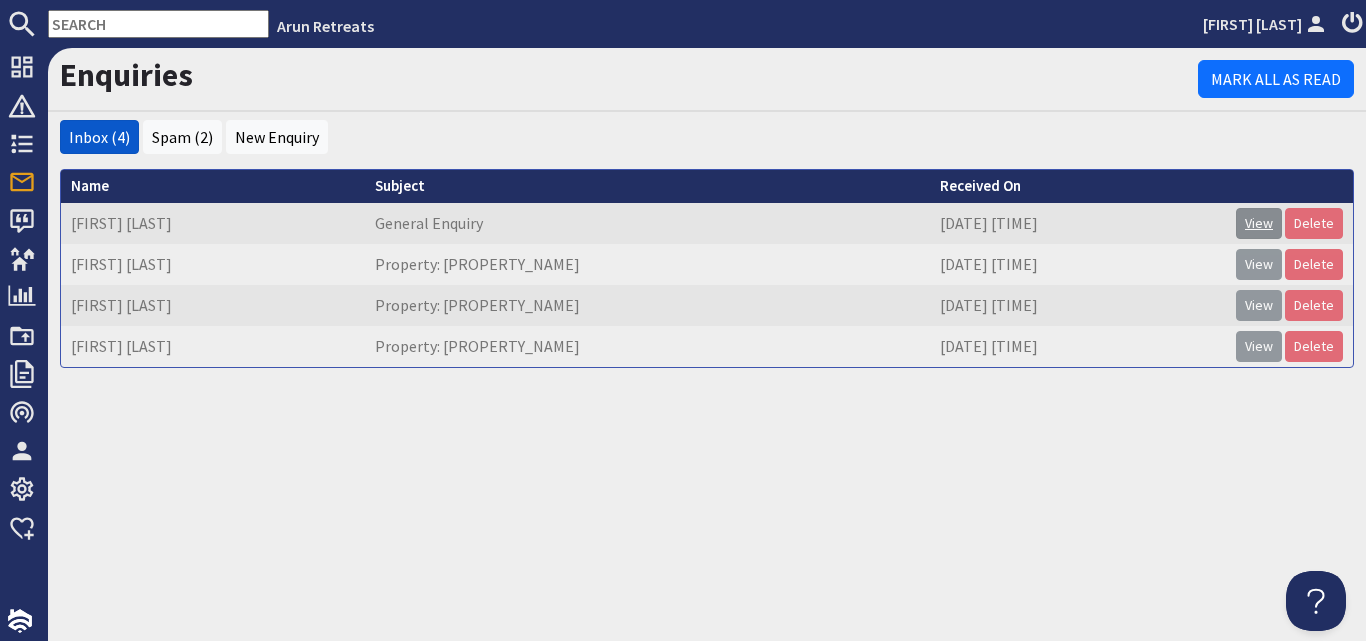 click on "View" at bounding box center (1259, 223) 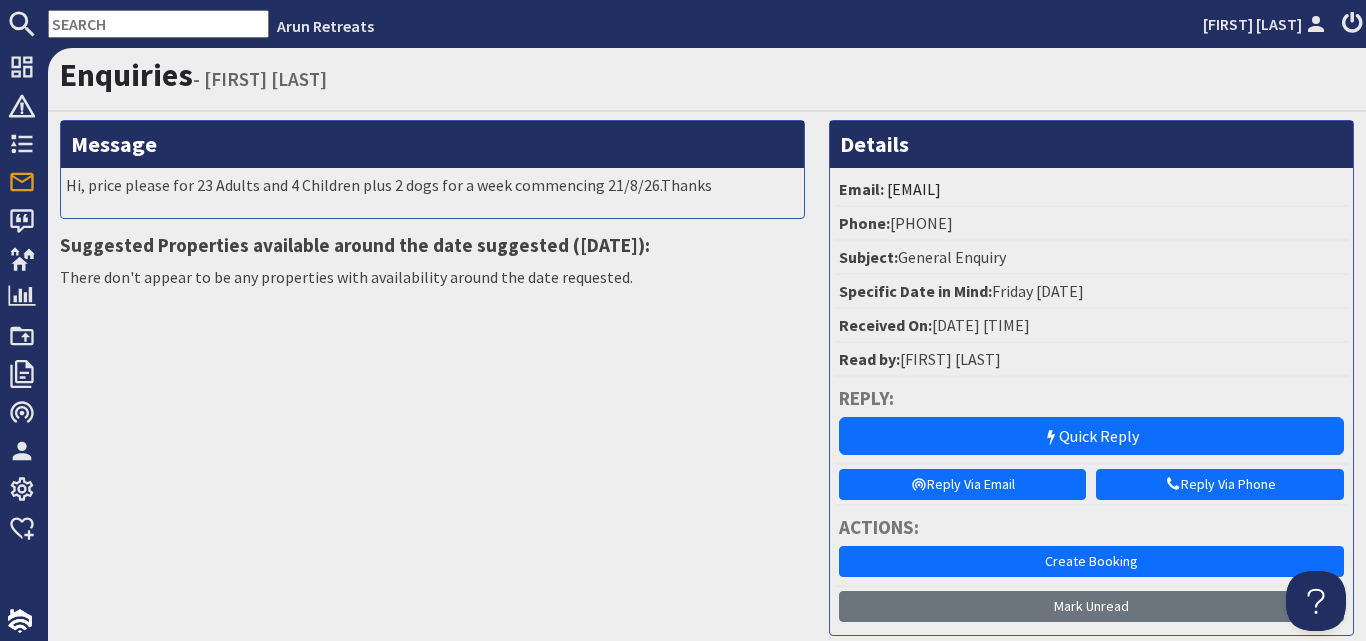 scroll, scrollTop: 0, scrollLeft: 0, axis: both 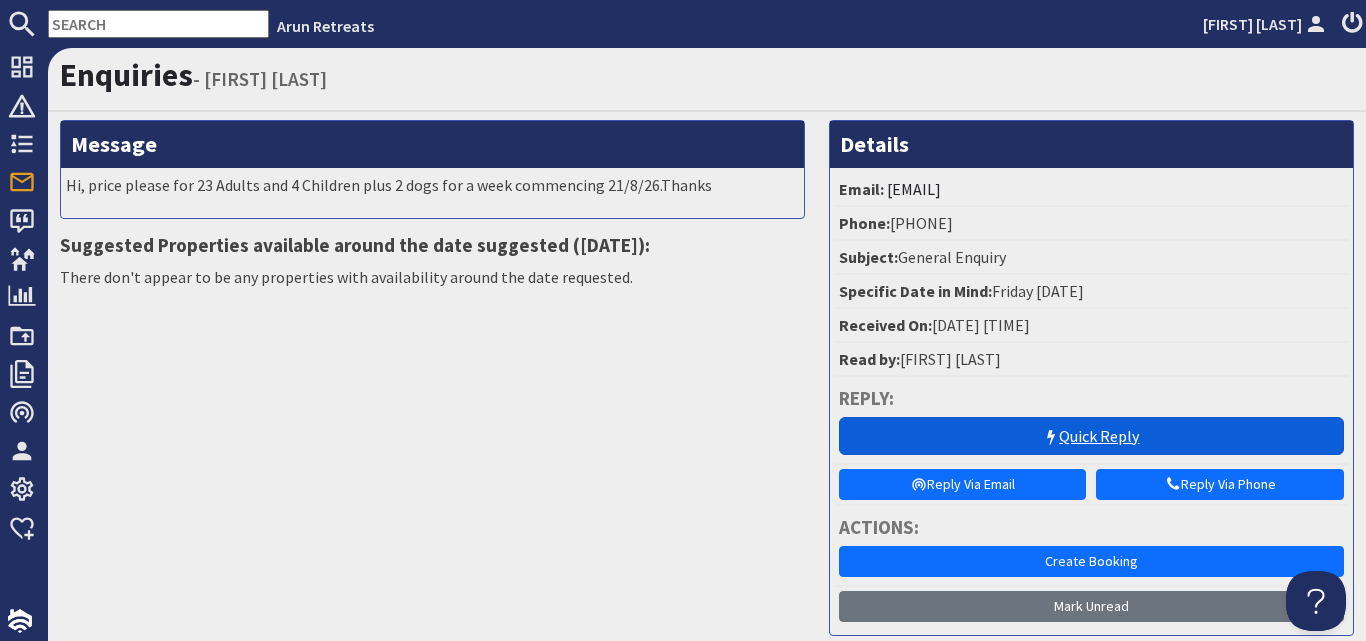 click on "Quick Reply" at bounding box center (1091, 436) 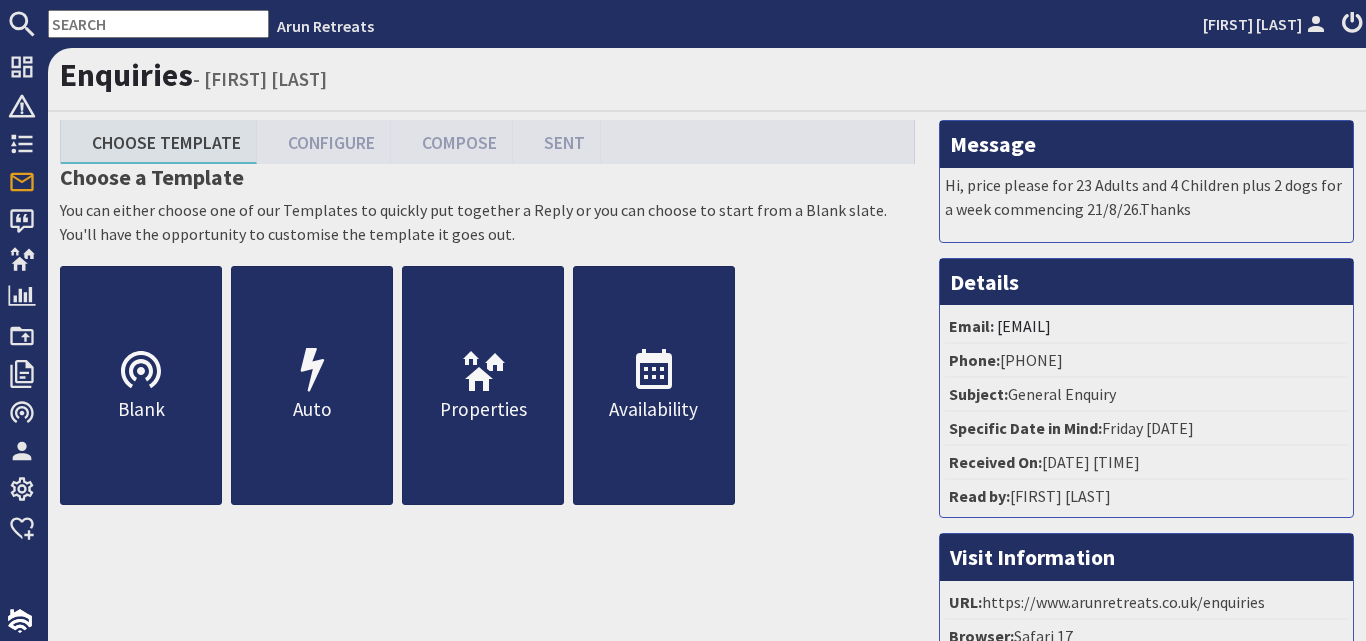 scroll, scrollTop: 0, scrollLeft: 0, axis: both 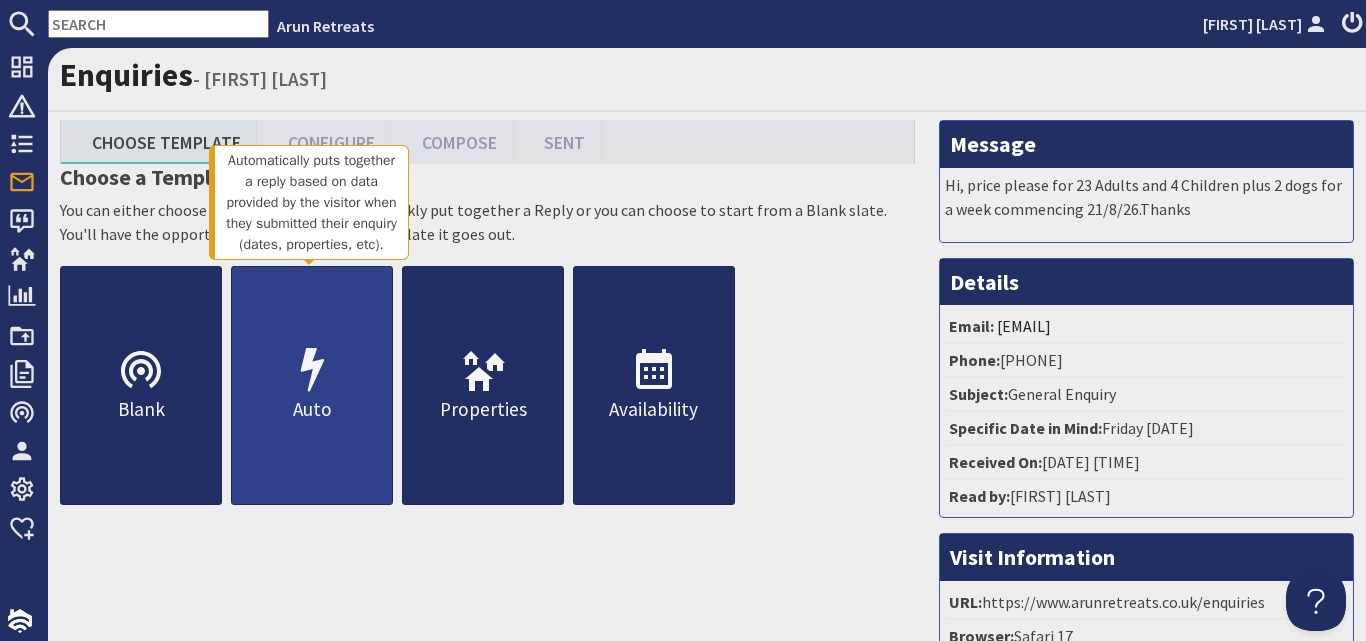 click 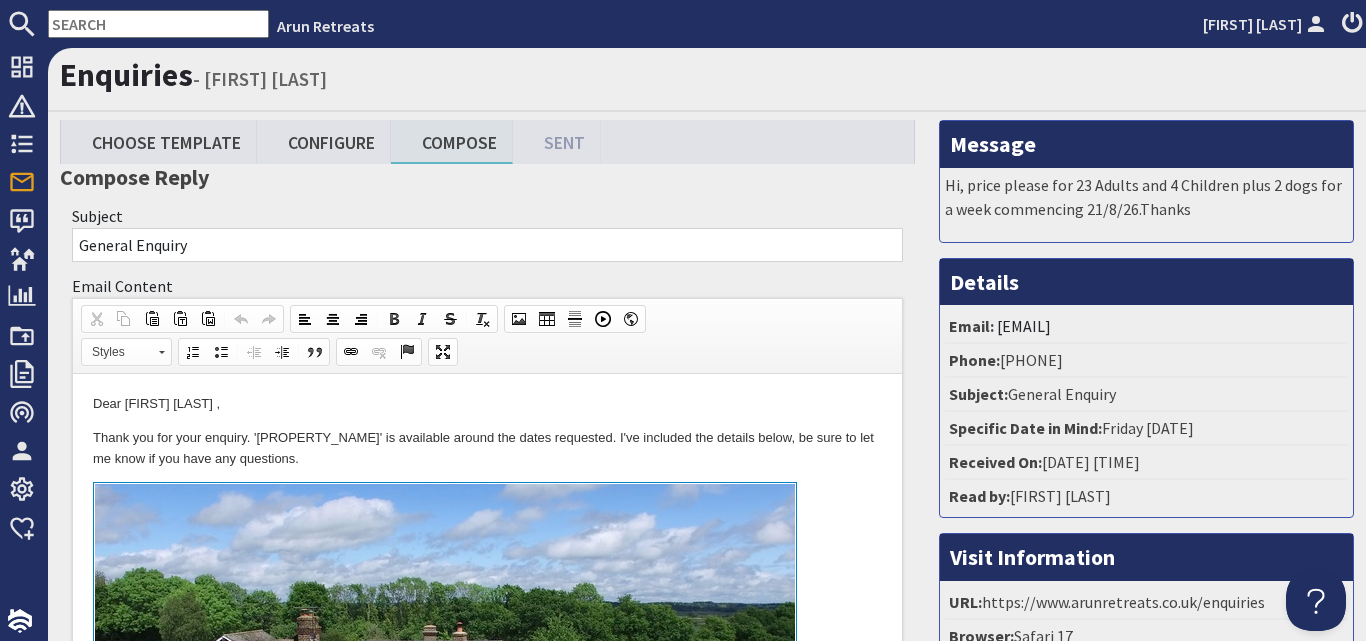 scroll, scrollTop: 0, scrollLeft: 0, axis: both 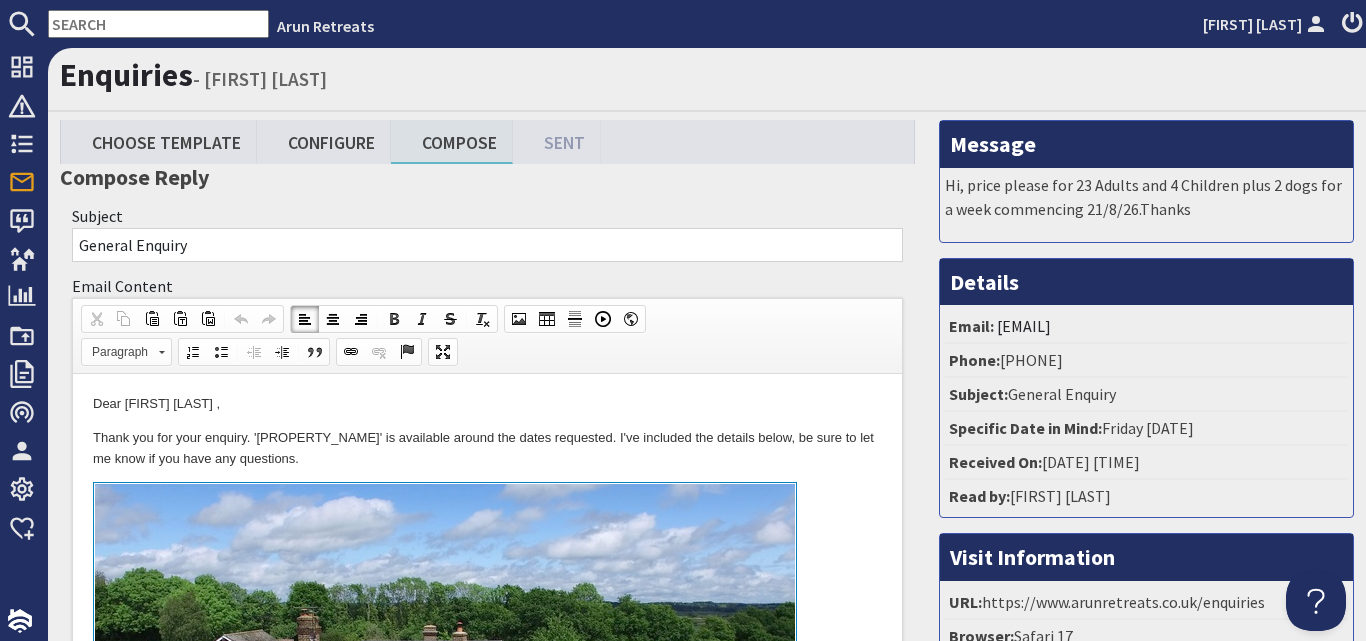 drag, startPoint x: 882, startPoint y: 462, endPoint x: 907, endPoint y: 355, distance: 109.88175 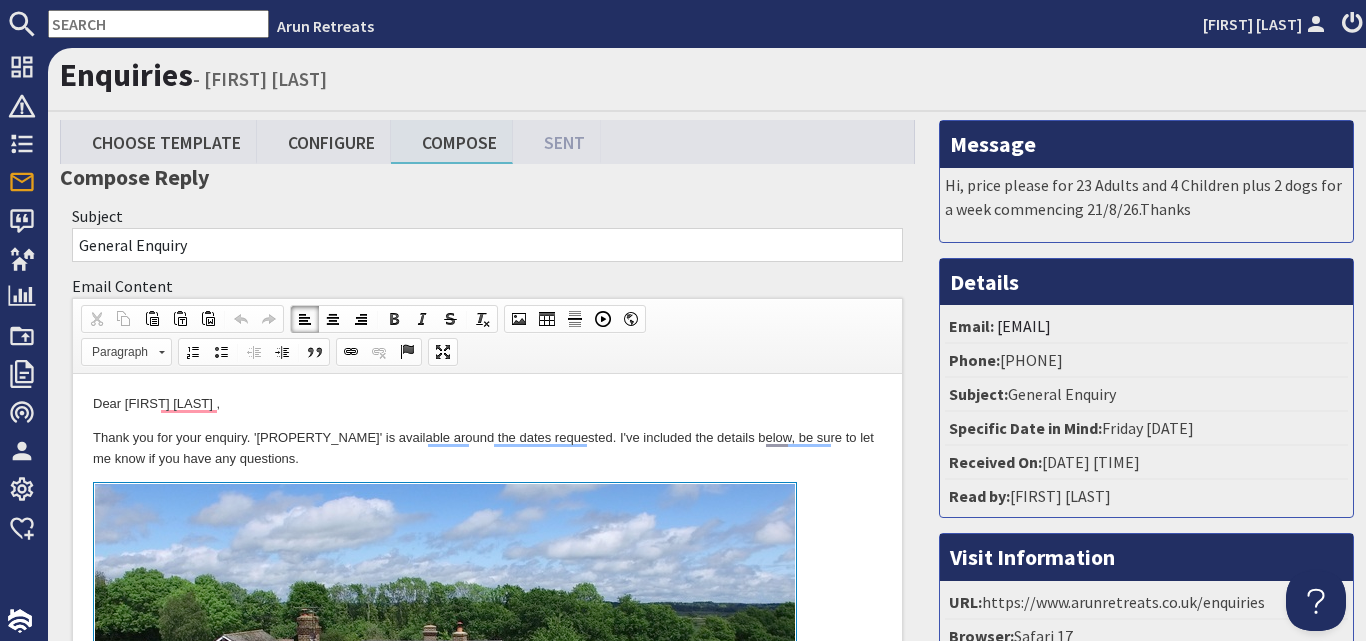 click on "Thank you for your enquiry. '[PROPERTY_NAME]' is available around the dates requested. I've included the details below, be sure to let me know if you have any questions." at bounding box center [487, 449] 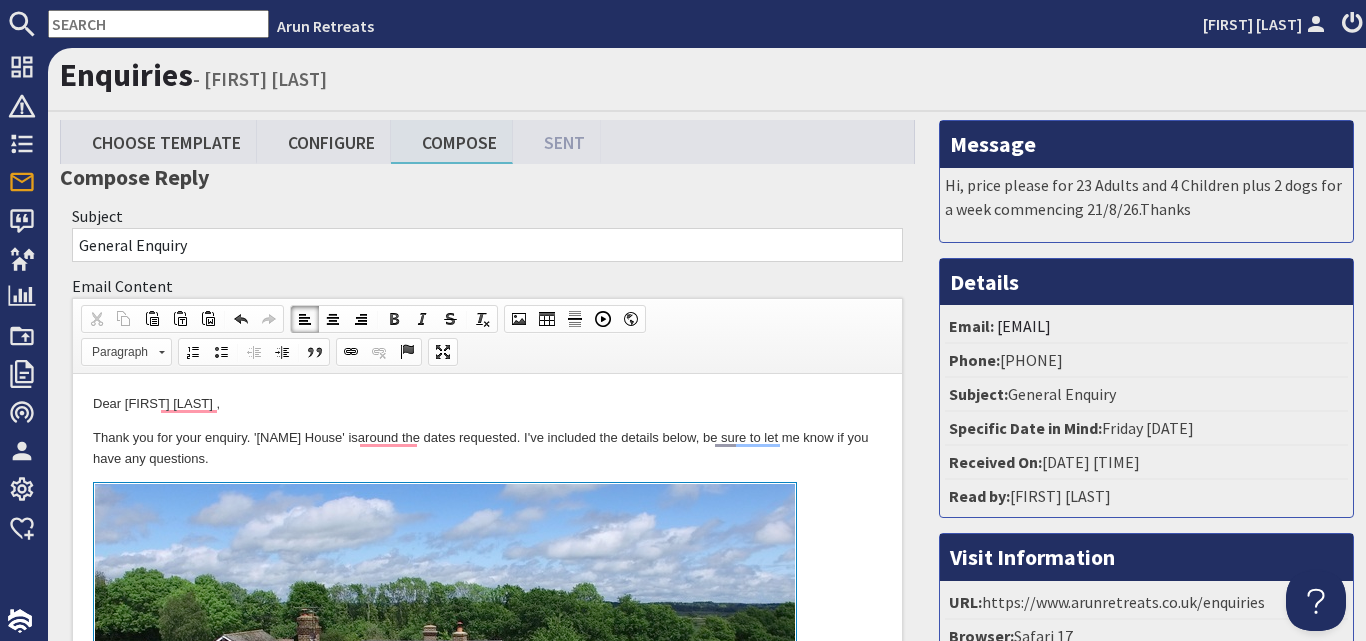 click on "Thank you for your enquiry. '[PROPERTY_NAME]' is   around the dates requested. I've included the details below, be sure to let me know if you have any questions." at bounding box center (487, 449) 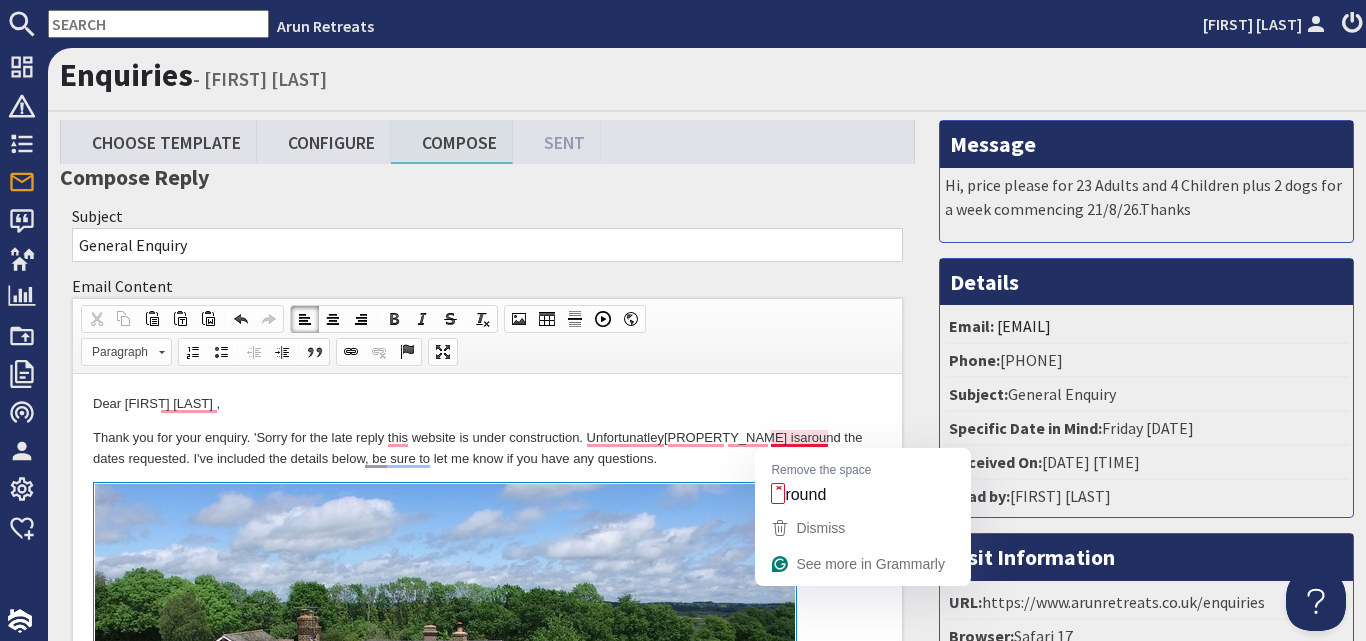 click on "Thank you for your enquiry. 'Sorry for the late reply this website is under construction. Unfortunatley  [NAME] House' is   around the dates requested. I've included the details below, be sure to let me know if you have any questions." at bounding box center (487, 449) 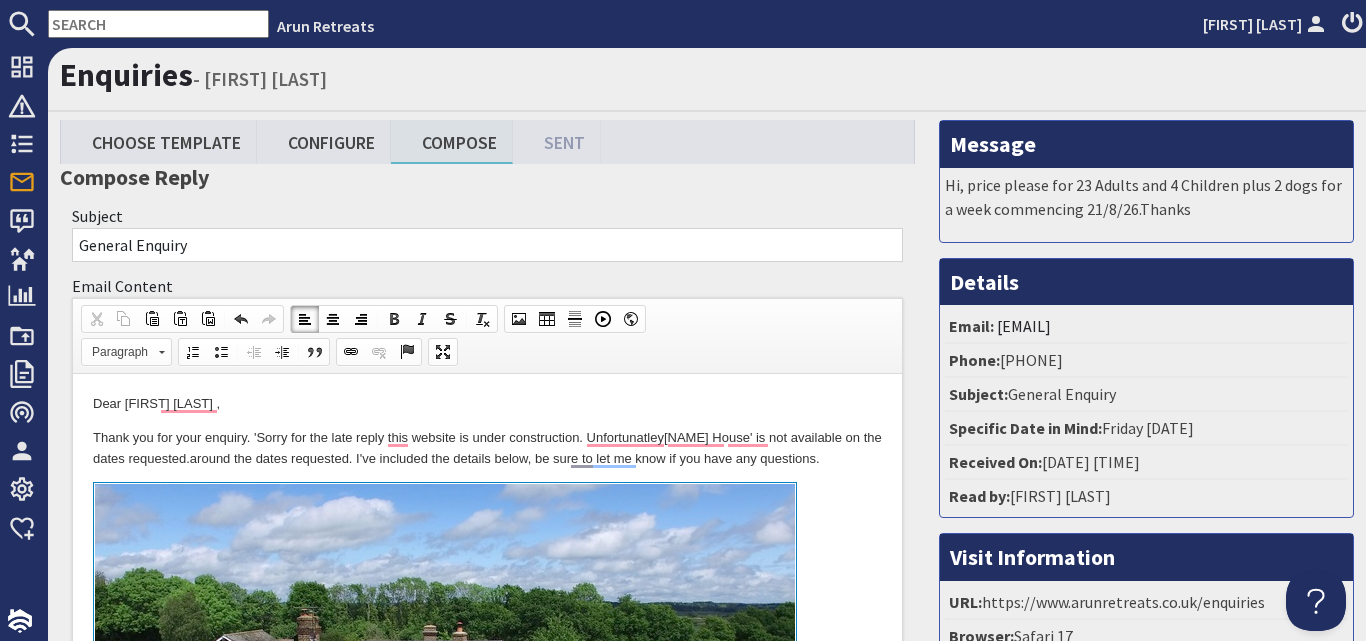 click on "Thank you for your enquiry. 'Sorry for the late reply this website is under construction. Unfortunatley  [NAME] House' is not available on the dates requested.  around the dates requested. I've included the details below, be sure to let me know if you have any questions." at bounding box center [487, 449] 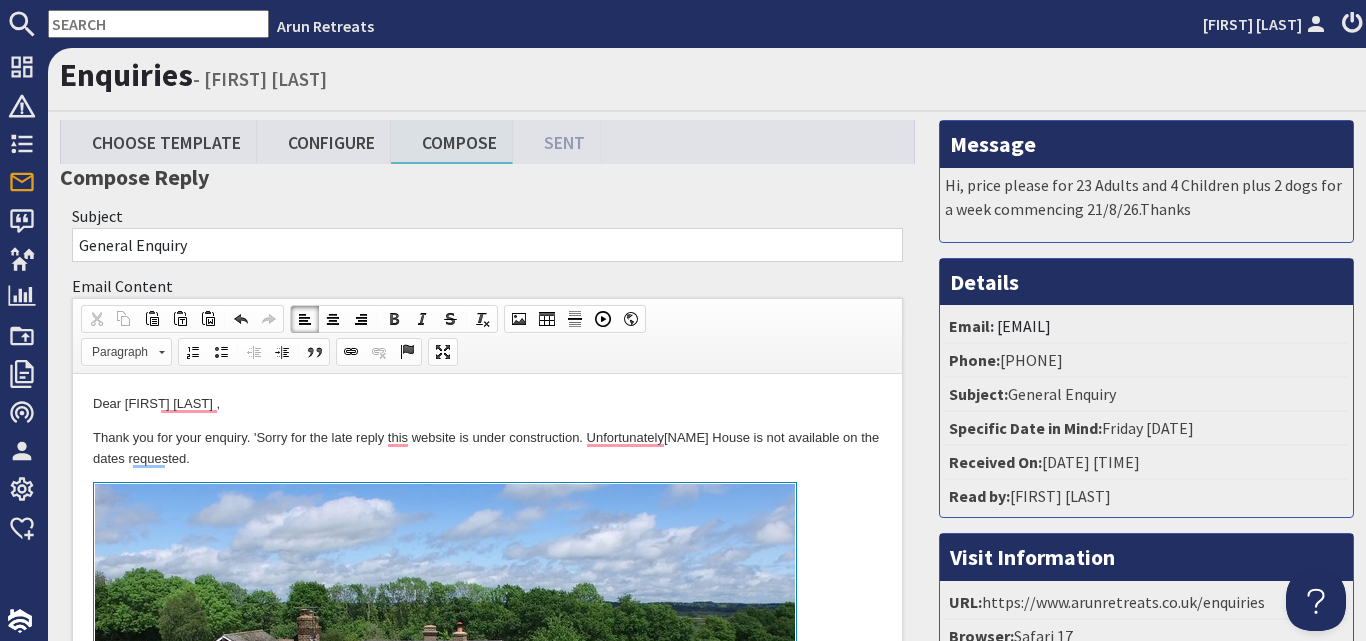 click on "Thank you for your enquiry. 'Sorry for the late reply this website is under construction. Unfortunately  [NAME] House is not available on the dates requested." at bounding box center [487, 449] 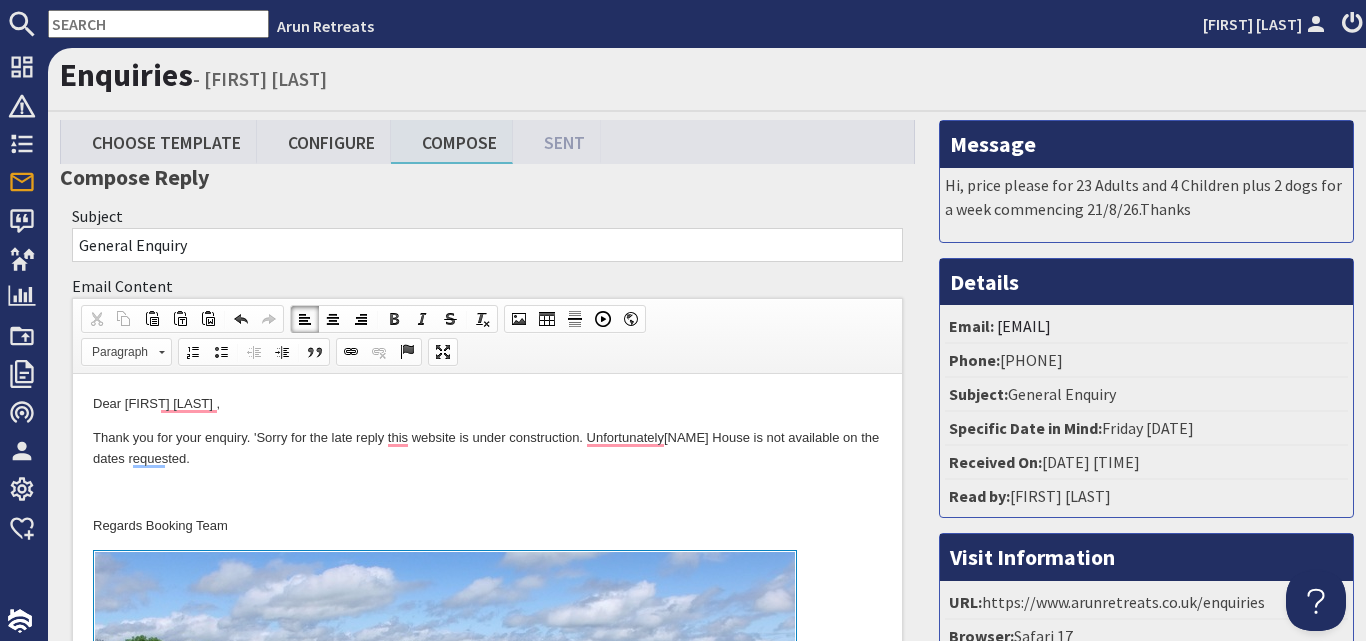 click on "Regards Booking Team" at bounding box center [487, 526] 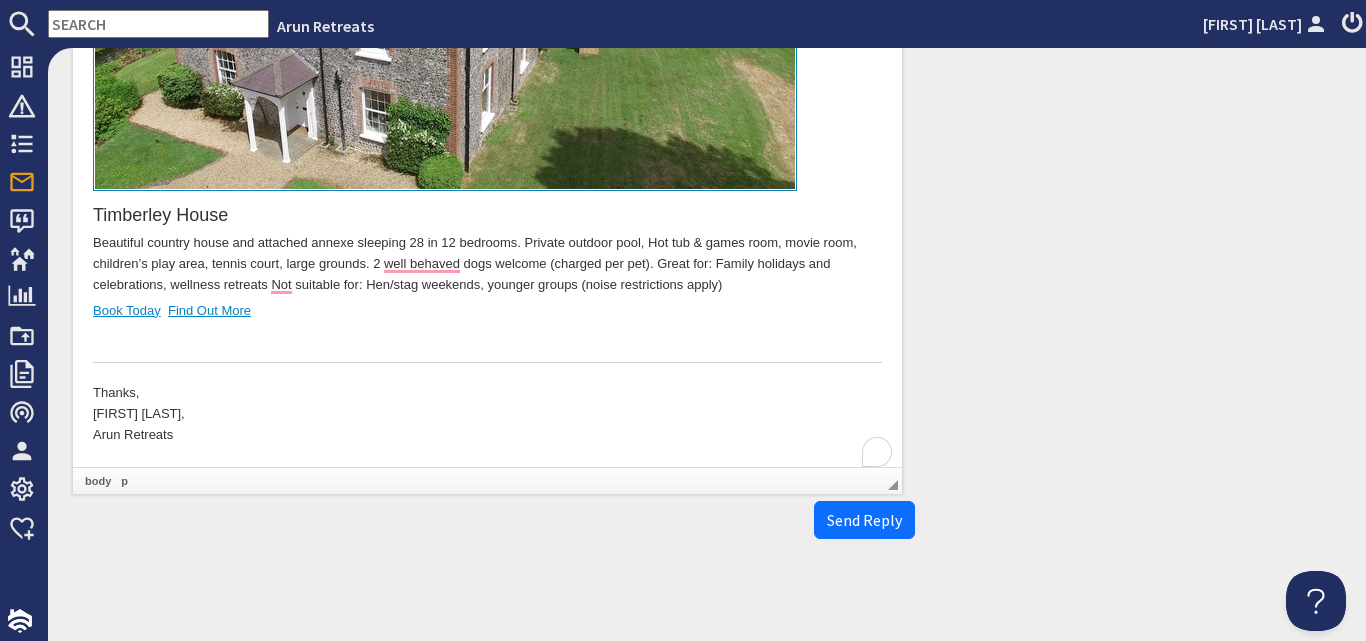 scroll, scrollTop: 855, scrollLeft: 0, axis: vertical 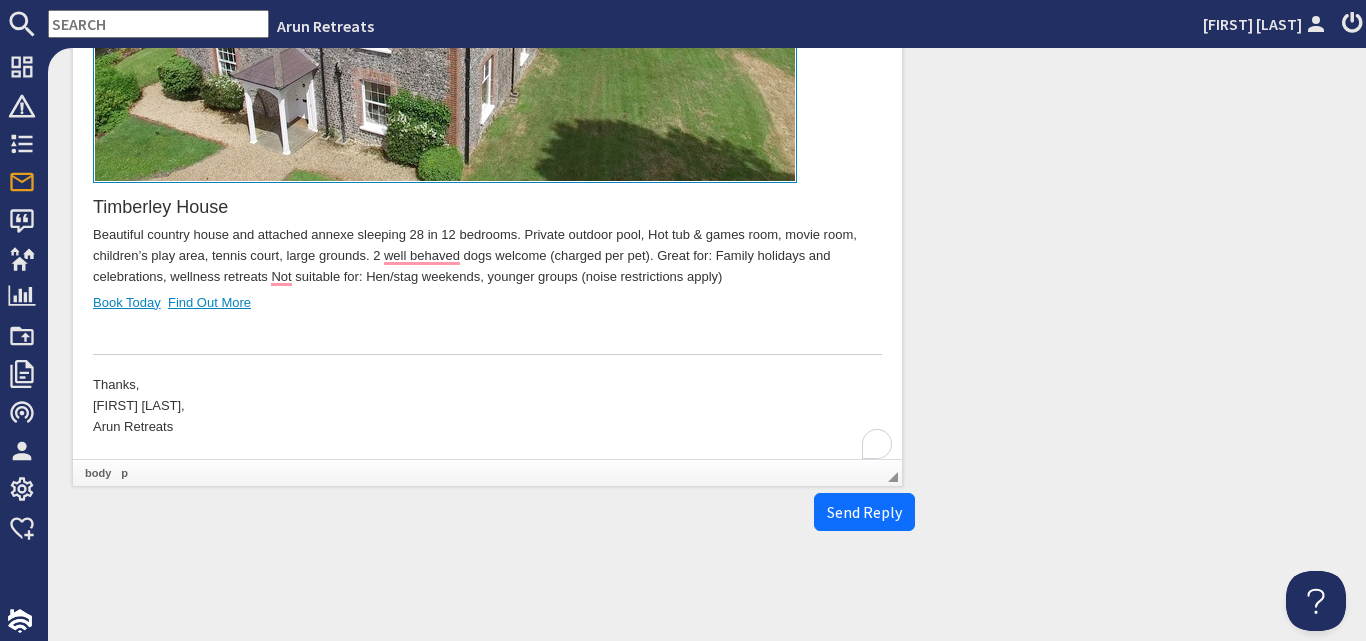 click on "Thanks, [FIRST] [LAST], Arun Retreats" at bounding box center (487, 407) 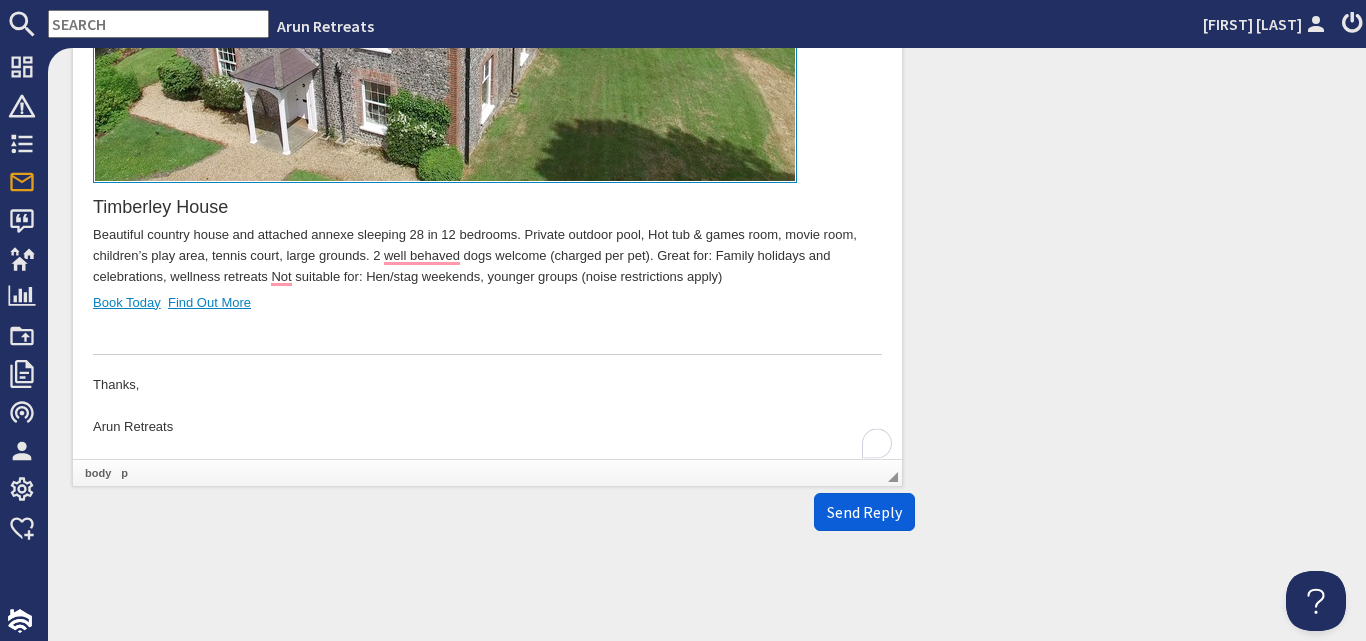 click on "Send Reply" at bounding box center (864, 512) 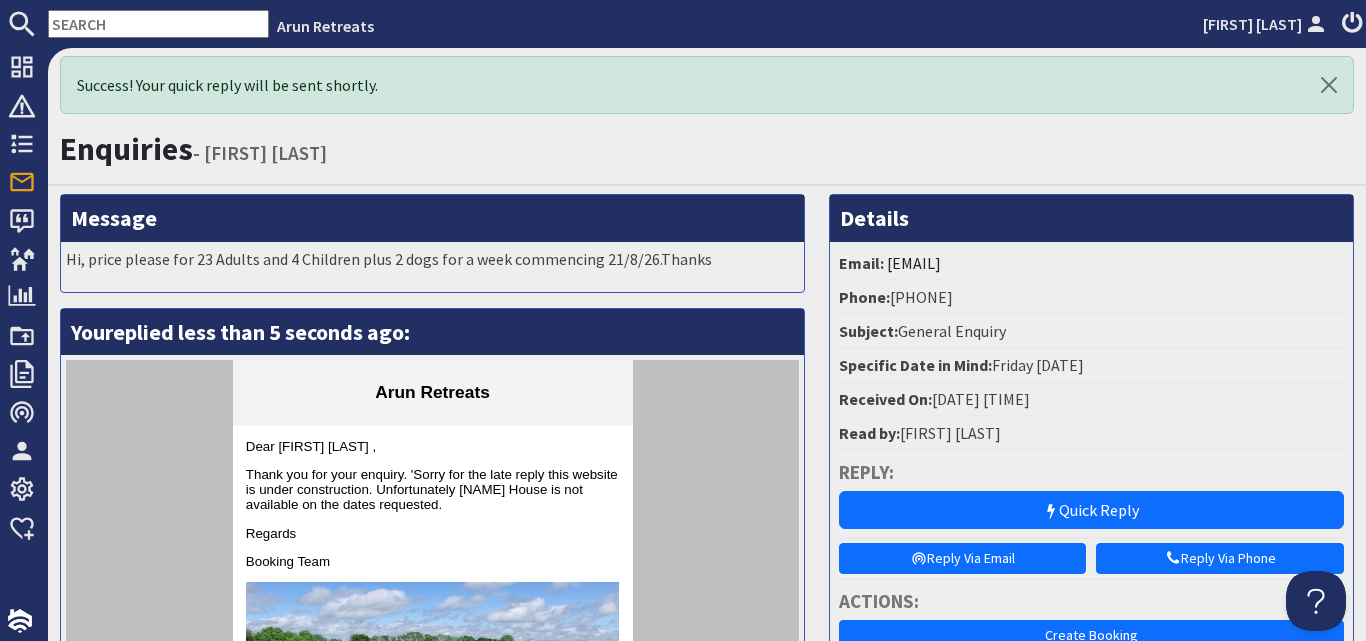scroll, scrollTop: 0, scrollLeft: 0, axis: both 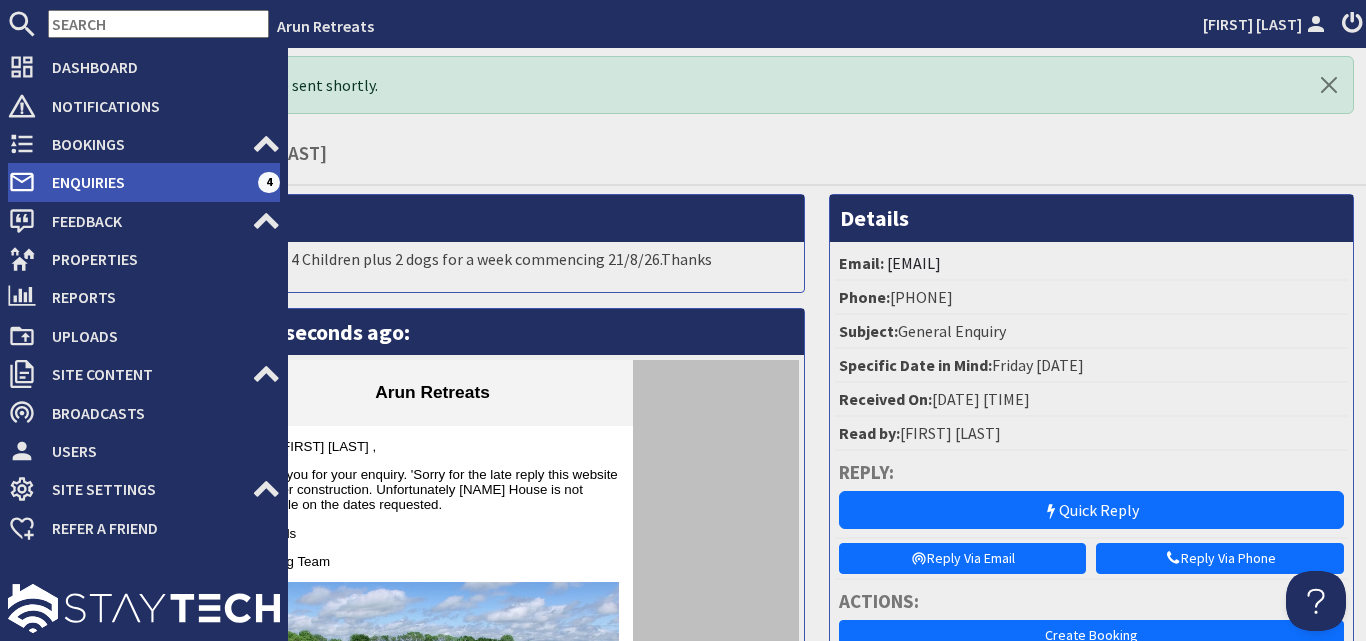 click on "Enquiries" at bounding box center (147, 182) 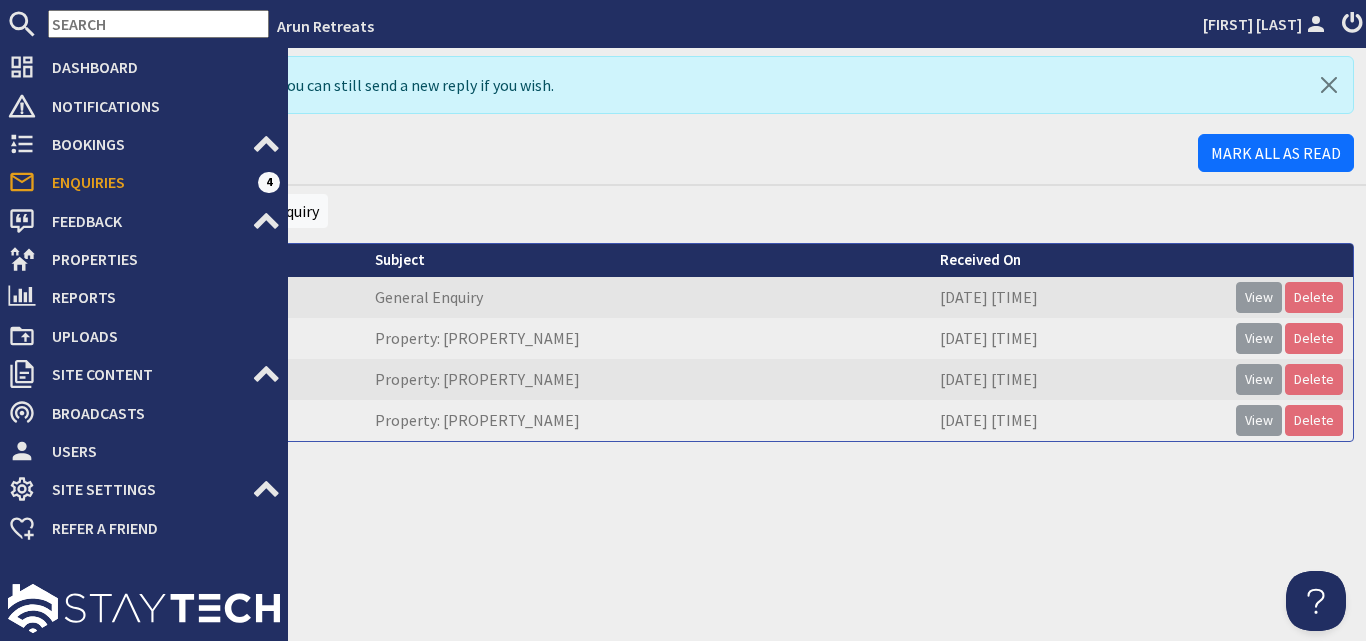 scroll, scrollTop: 0, scrollLeft: 0, axis: both 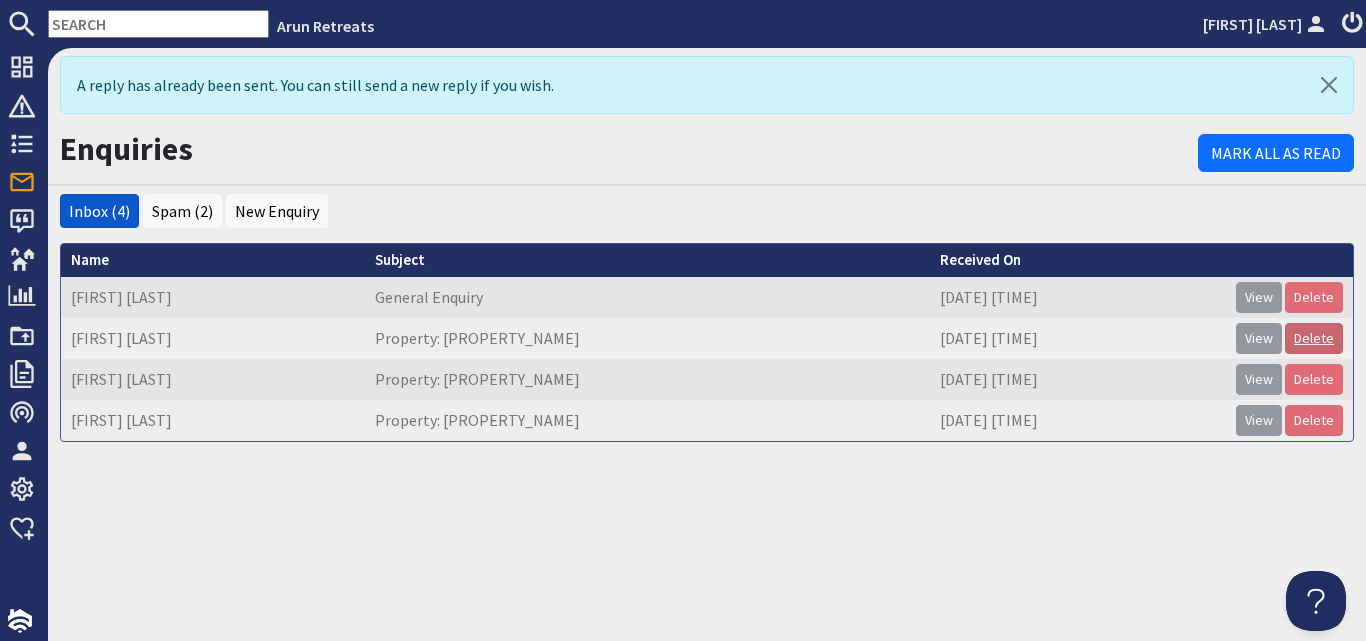 click on "Delete" at bounding box center (1314, 338) 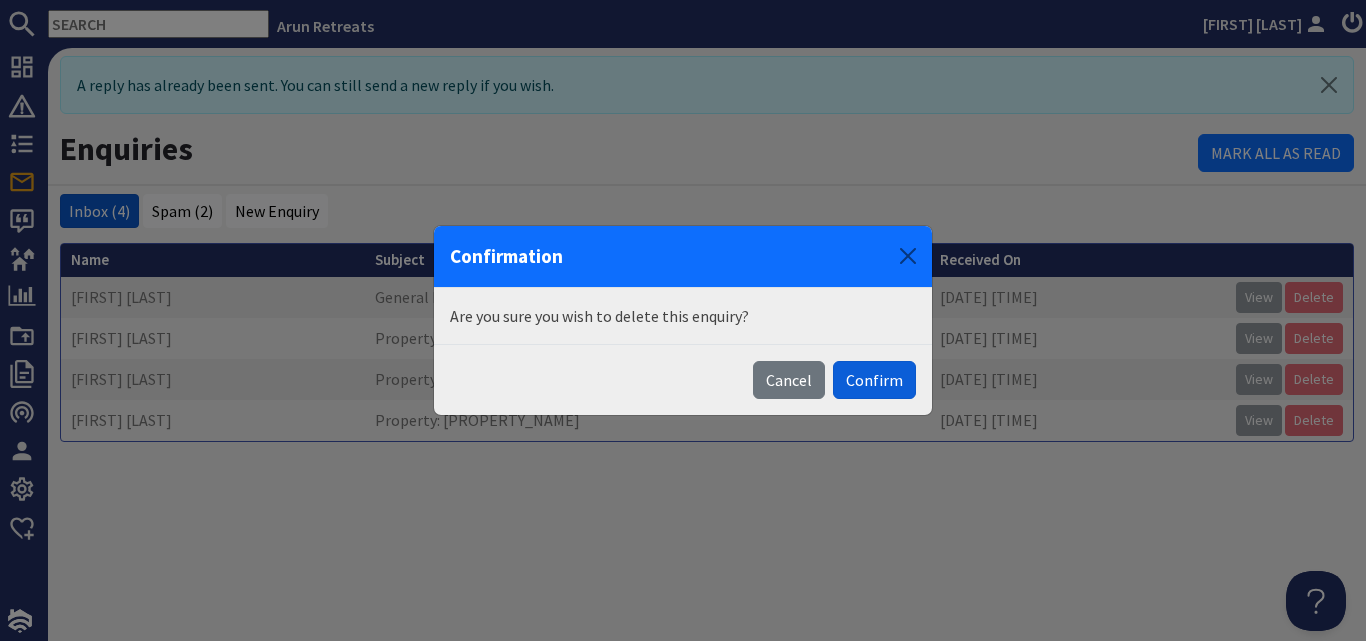 click on "Confirm" at bounding box center (874, 380) 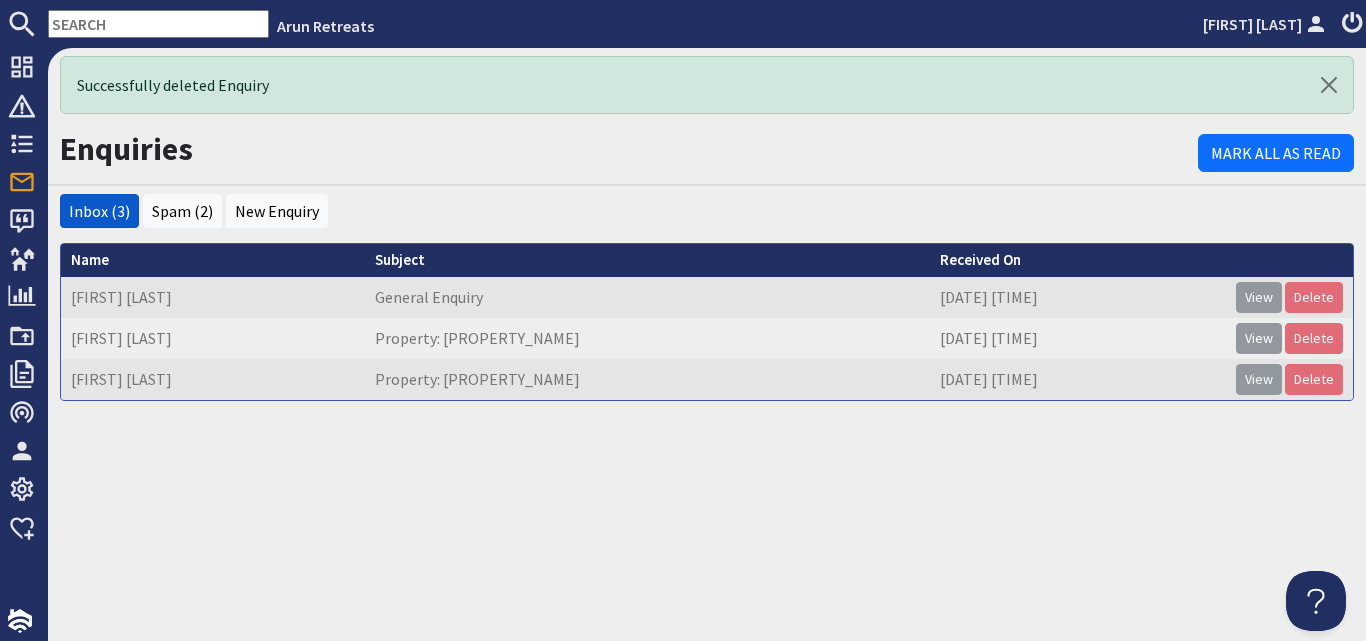 scroll, scrollTop: 0, scrollLeft: 0, axis: both 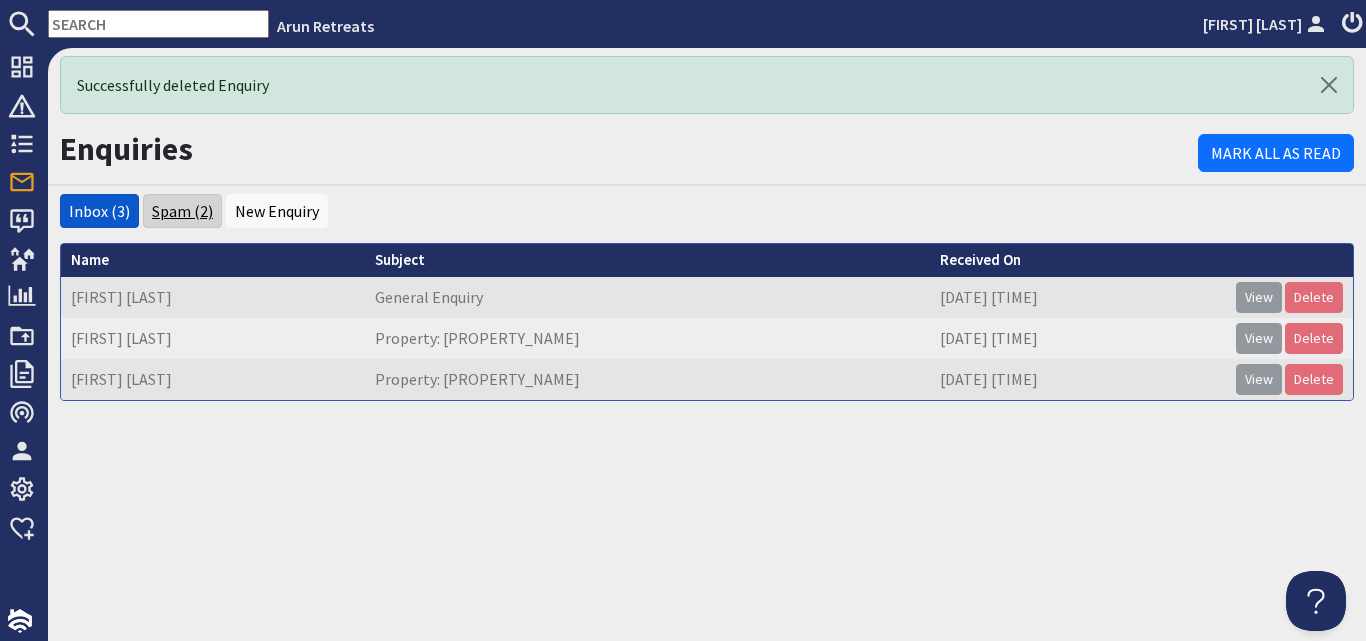 click on "Spam (2)" at bounding box center (182, 211) 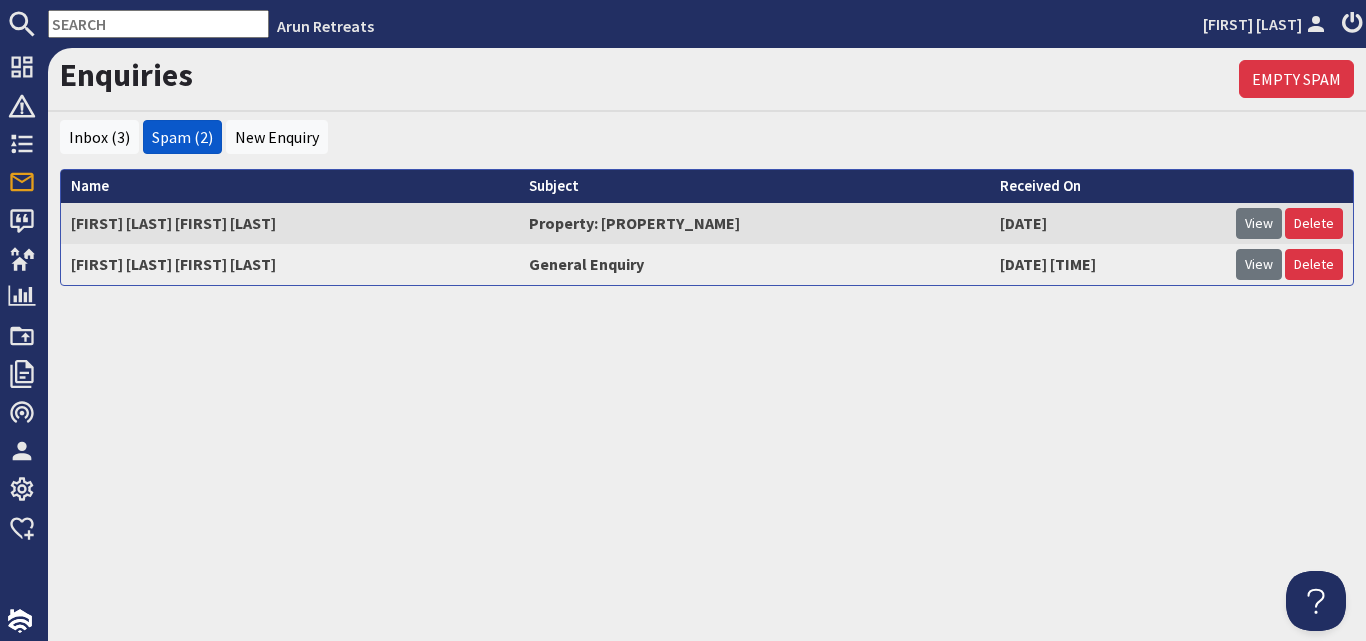 scroll, scrollTop: 0, scrollLeft: 0, axis: both 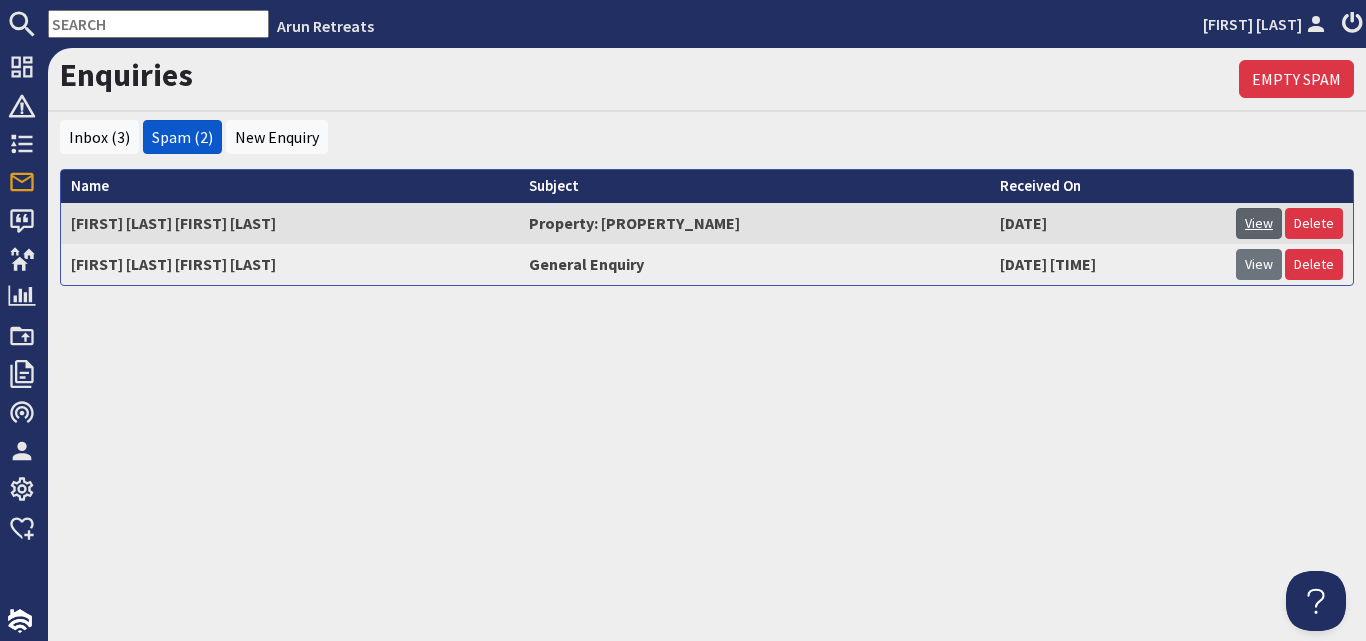 click on "View" at bounding box center [1259, 223] 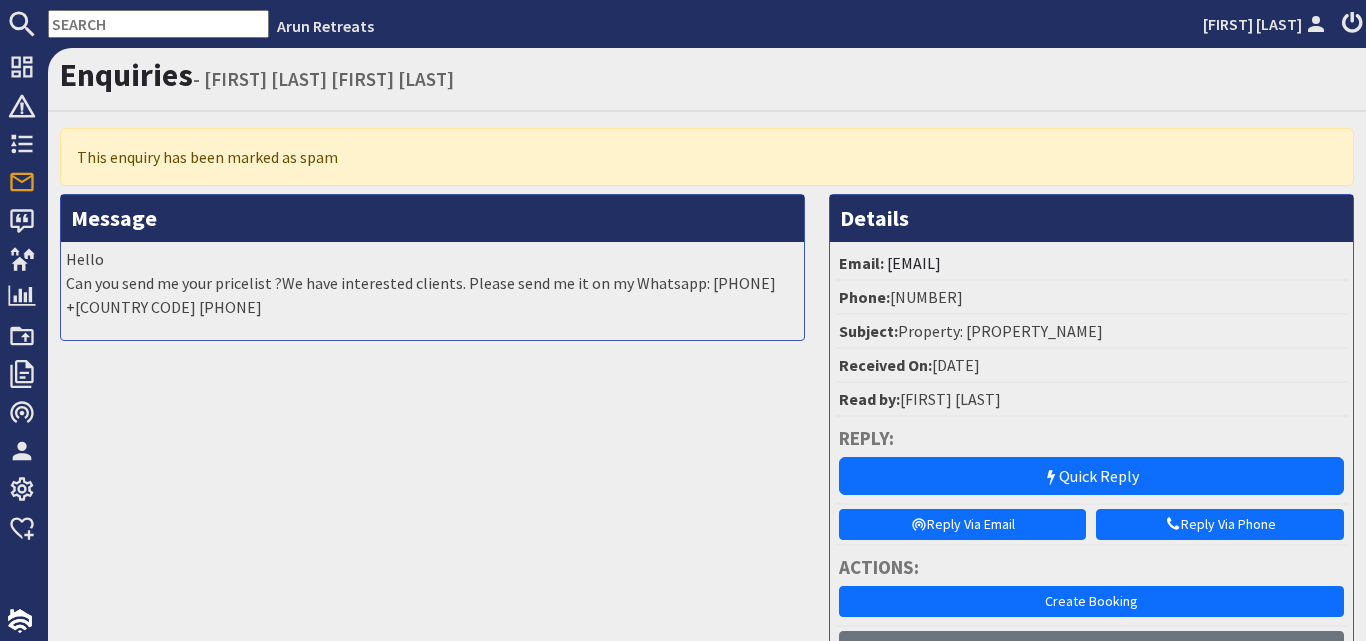 scroll, scrollTop: 0, scrollLeft: 0, axis: both 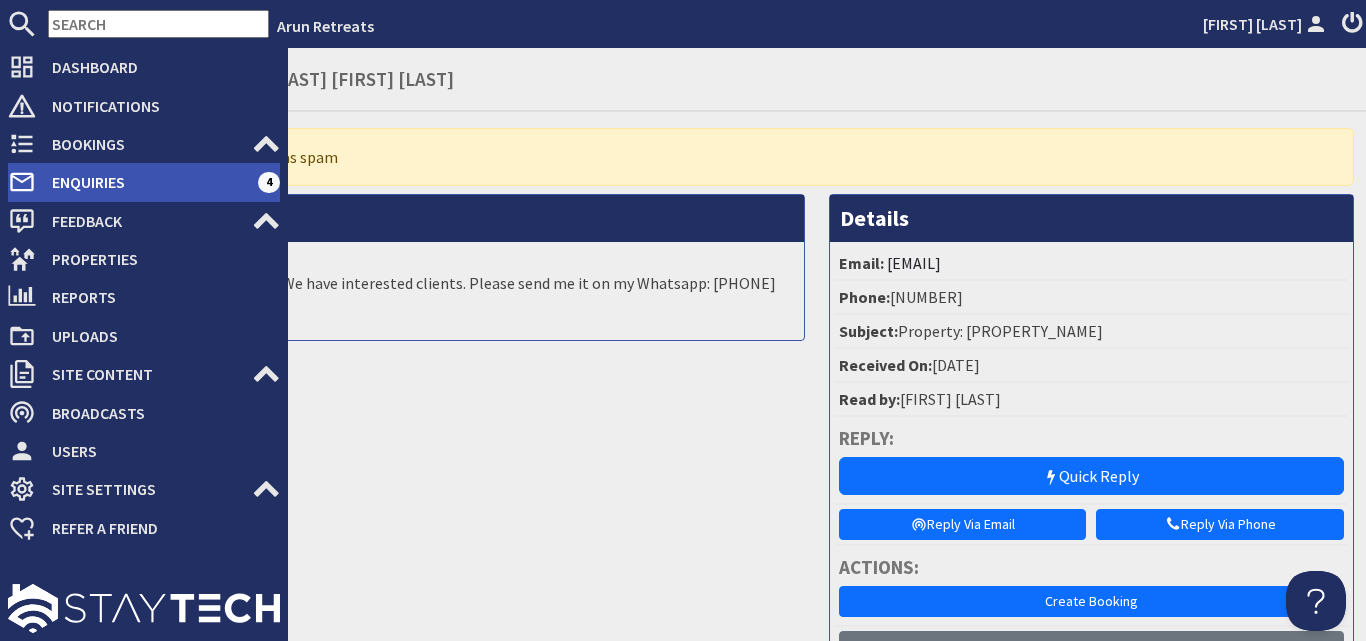 click on "Enquiries" at bounding box center [147, 182] 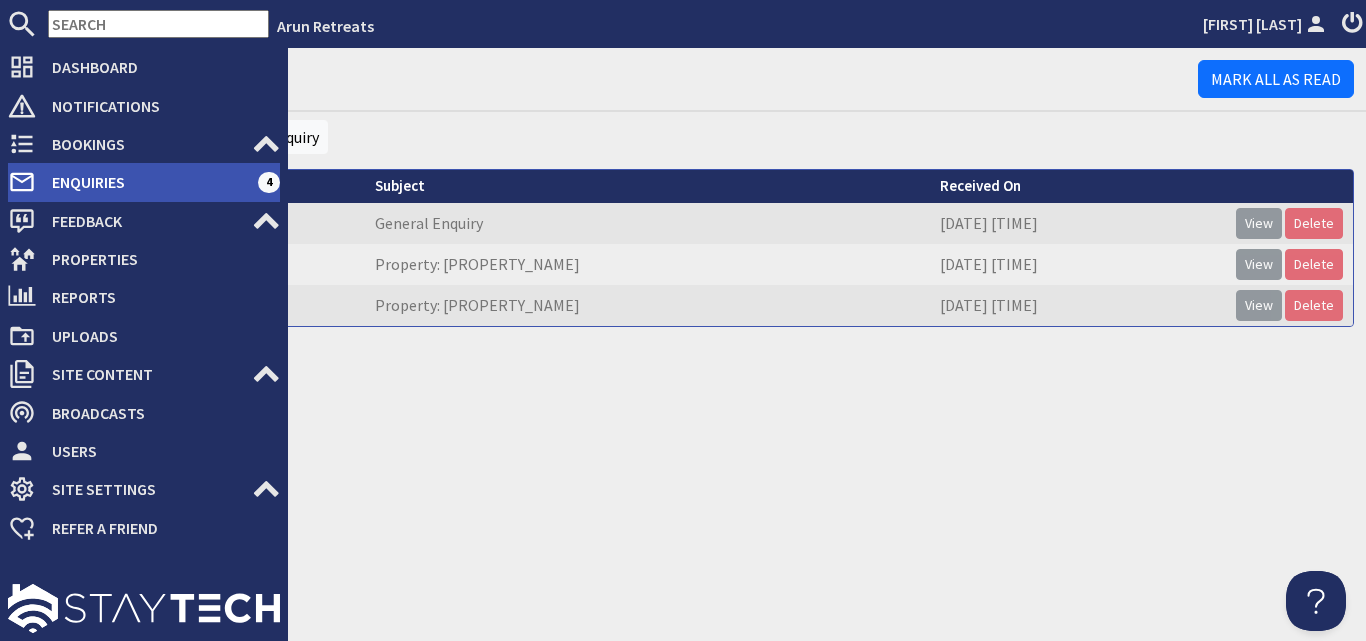 scroll, scrollTop: 0, scrollLeft: 0, axis: both 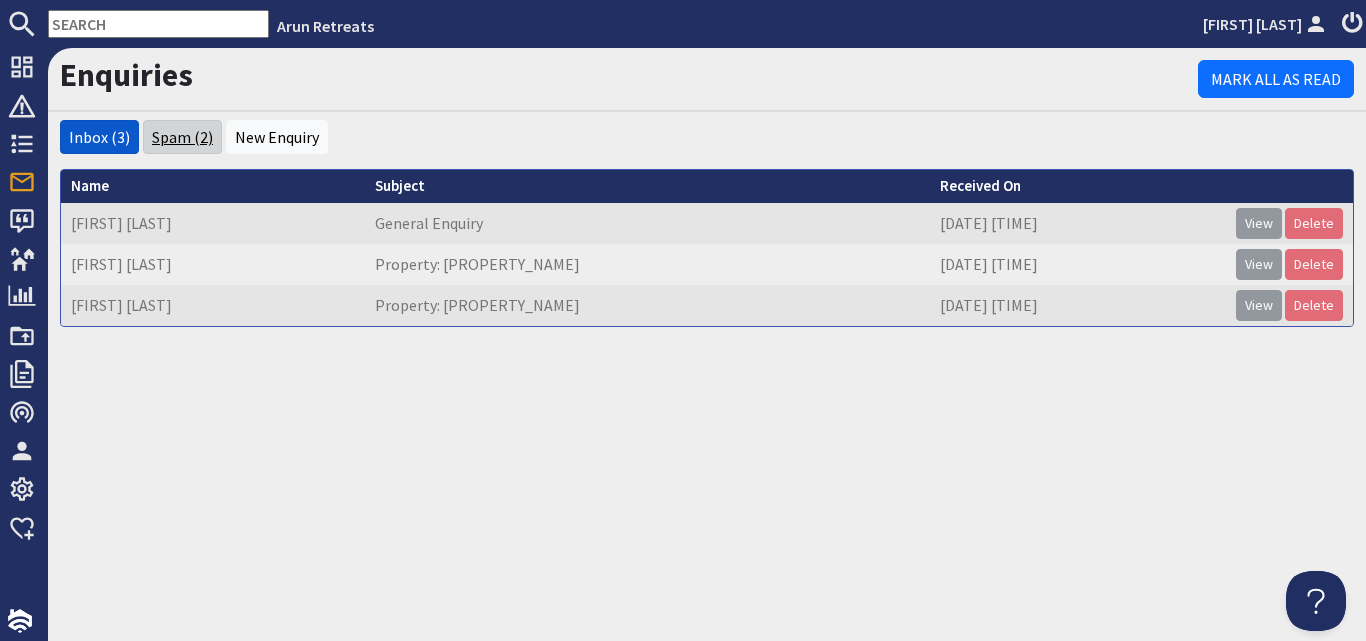 click on "Spam (2)" at bounding box center [182, 137] 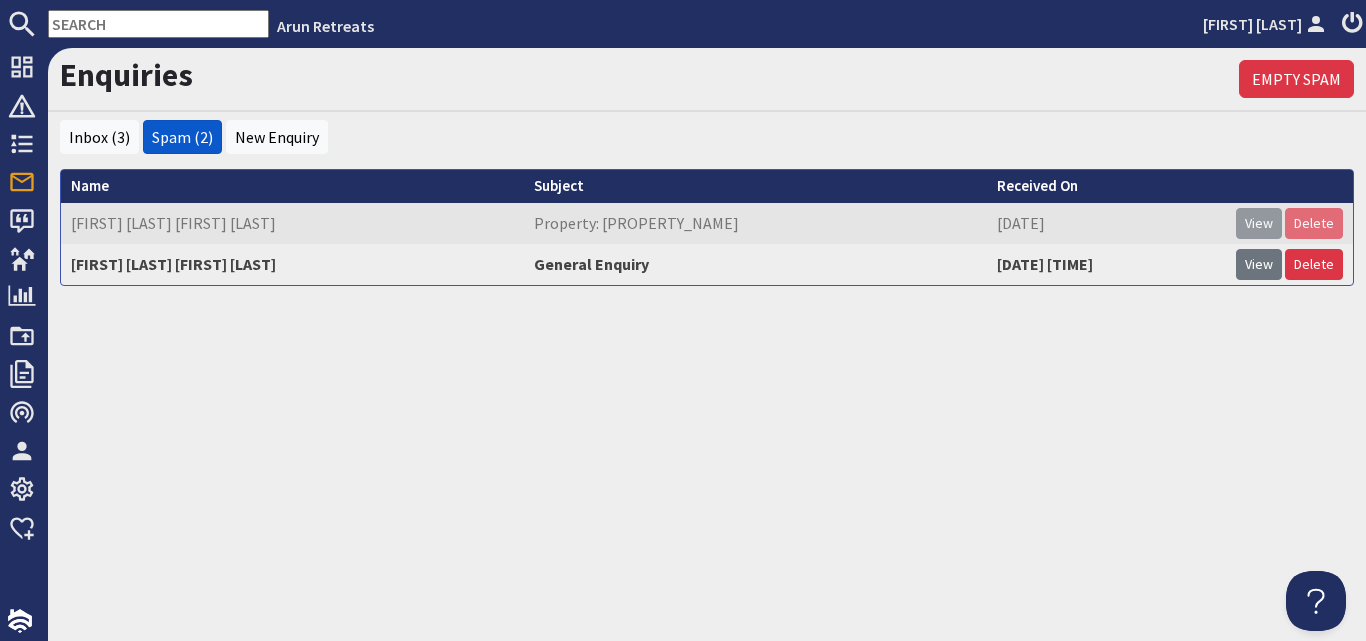 scroll, scrollTop: 0, scrollLeft: 0, axis: both 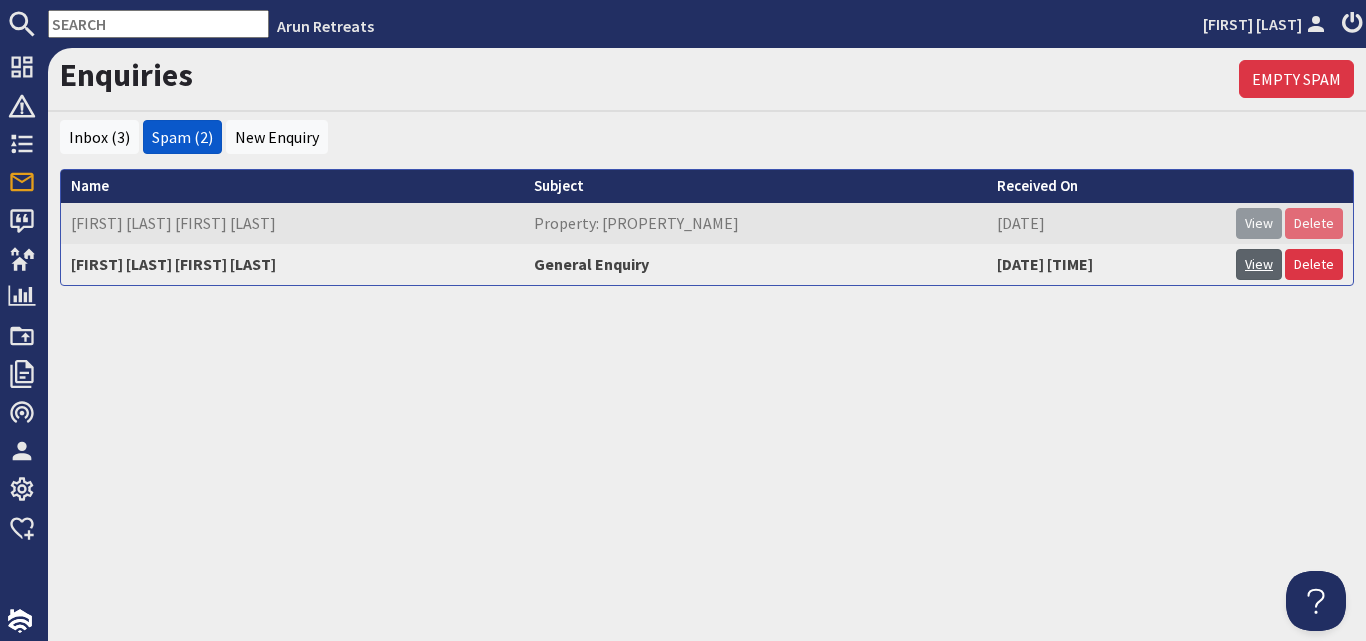 click on "View" at bounding box center (1259, 264) 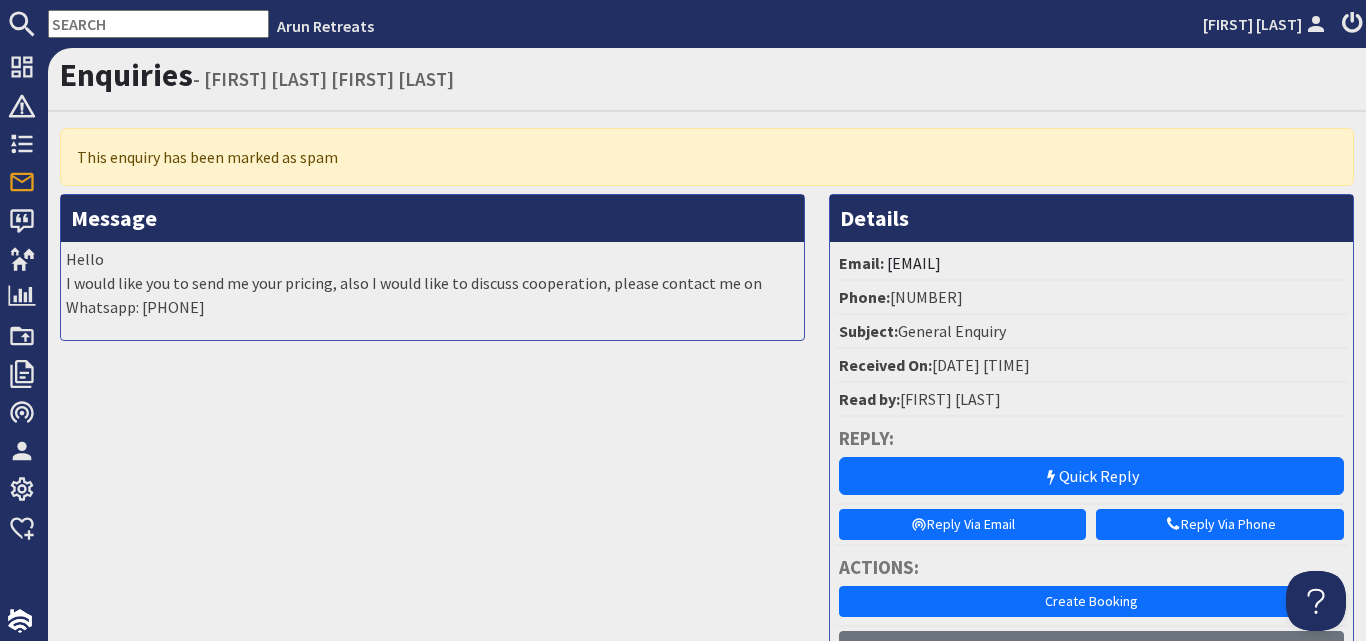 scroll, scrollTop: 0, scrollLeft: 0, axis: both 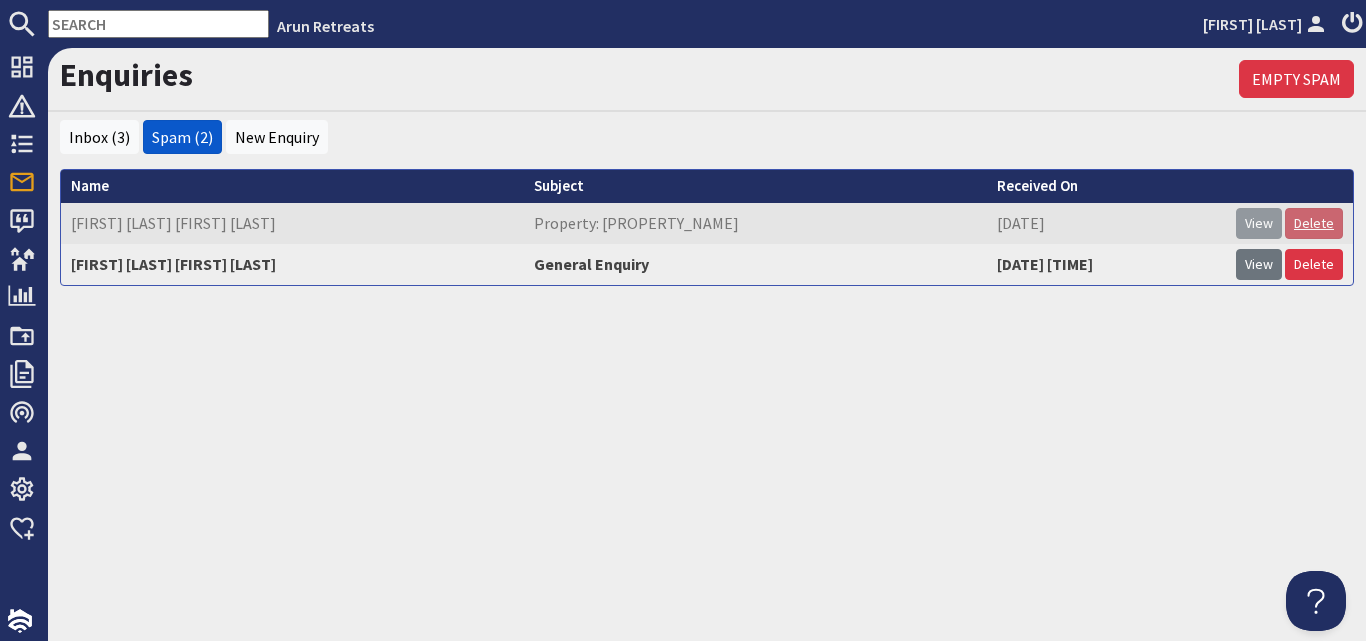 click on "Delete" at bounding box center [1314, 223] 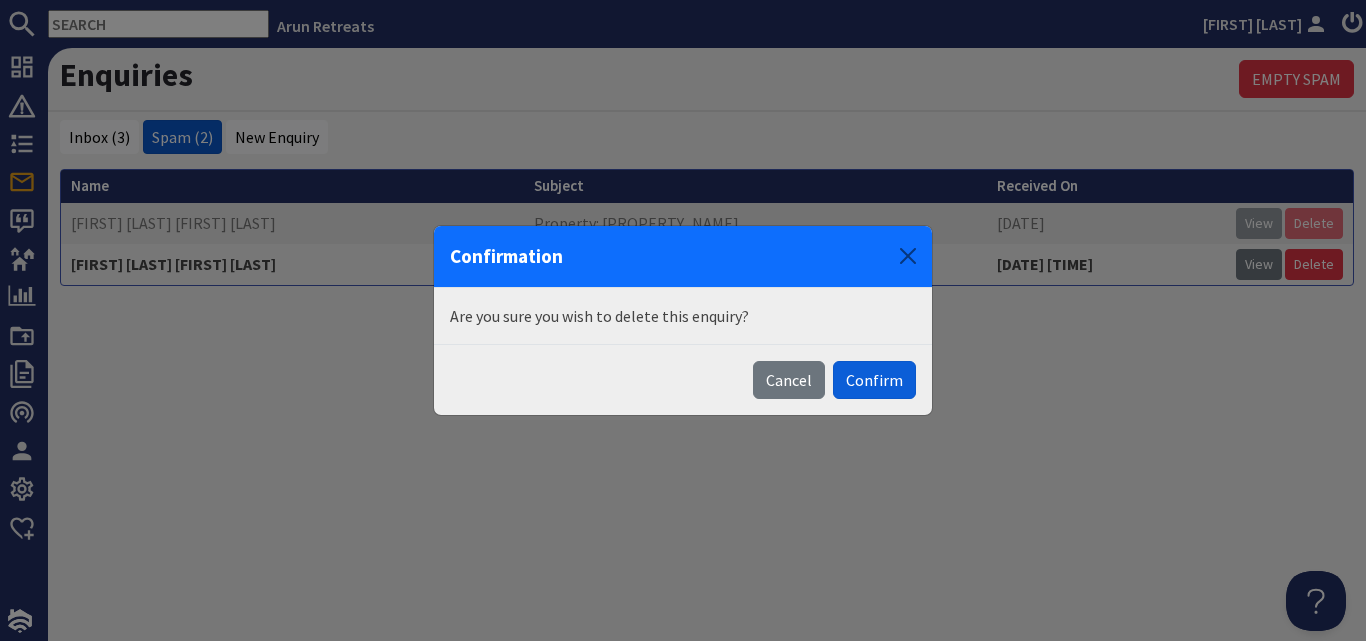 click on "Confirm" at bounding box center (874, 380) 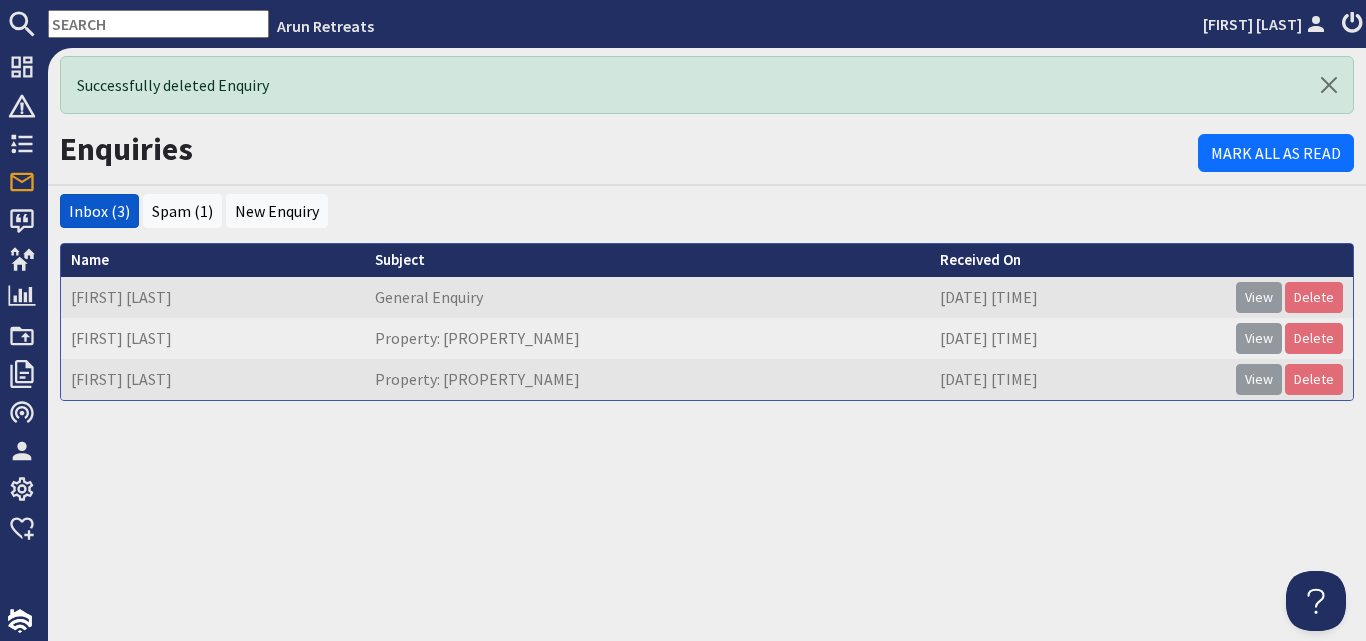 scroll, scrollTop: 0, scrollLeft: 0, axis: both 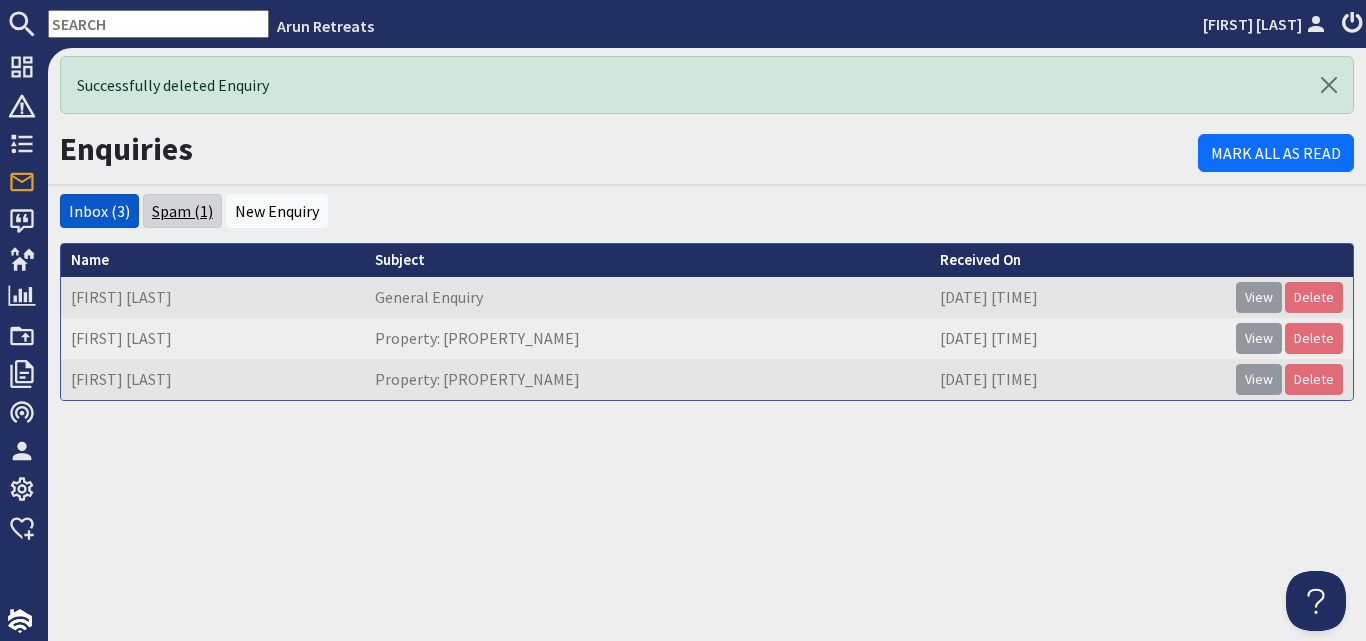 click on "Spam (1)" at bounding box center [182, 211] 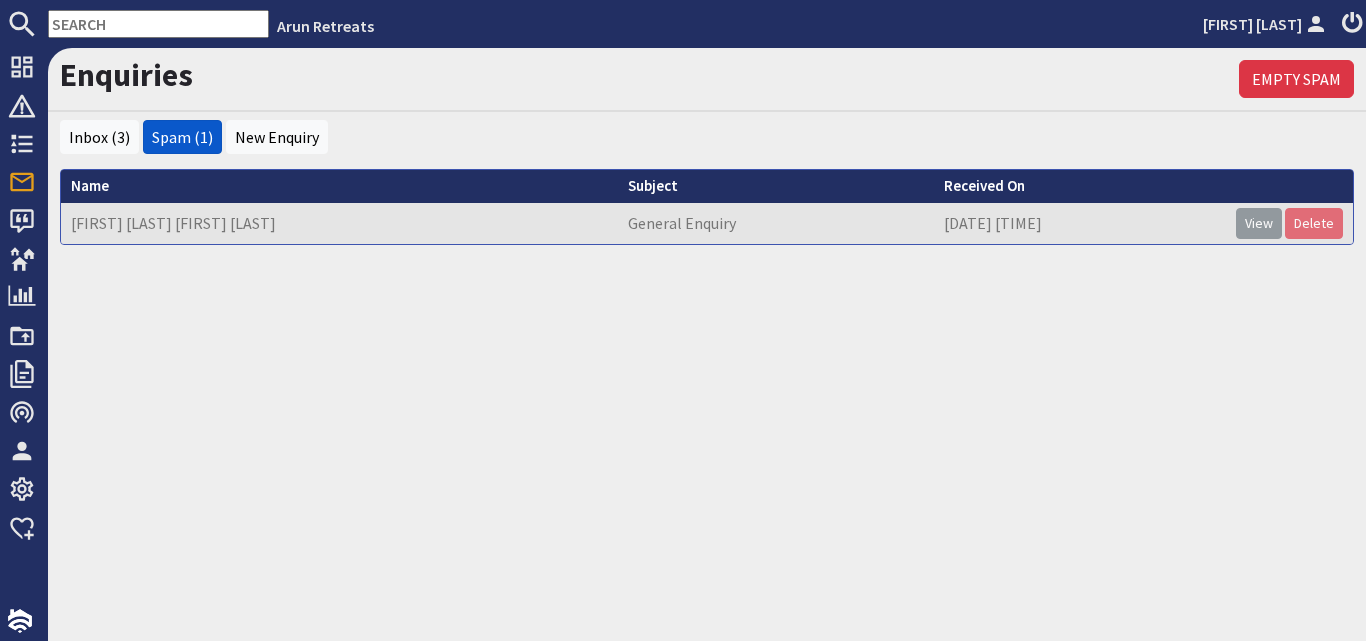 scroll, scrollTop: 0, scrollLeft: 0, axis: both 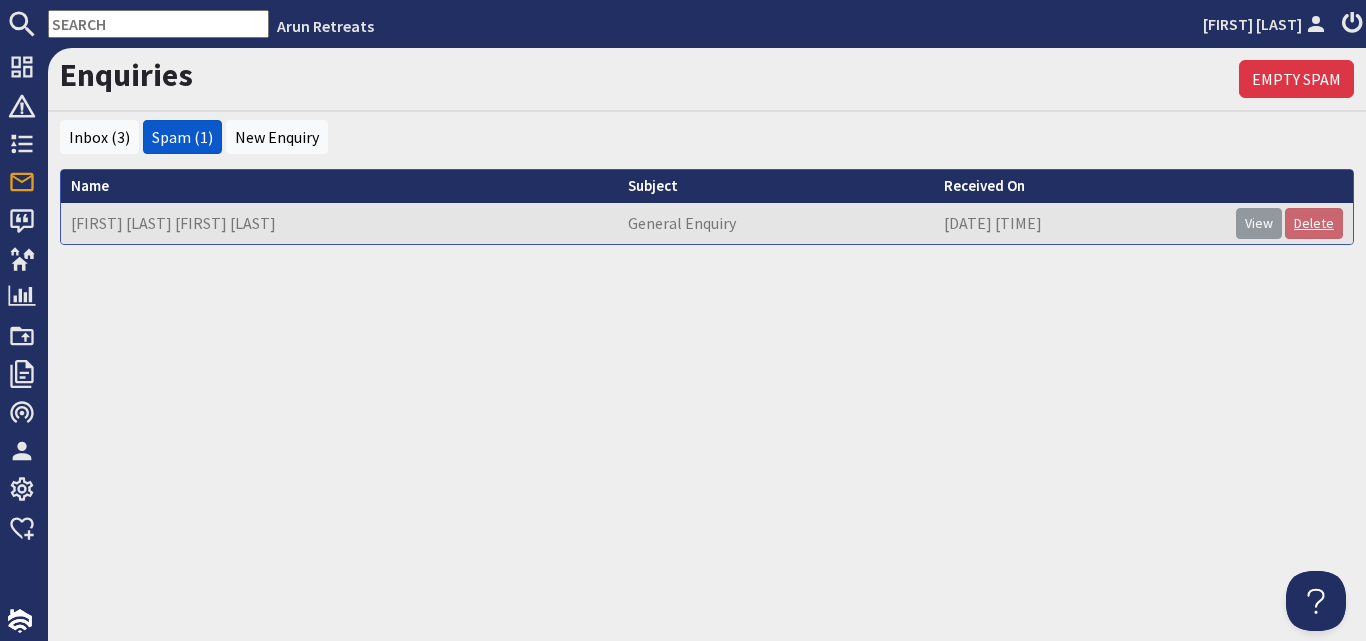 click on "Delete" at bounding box center [1314, 223] 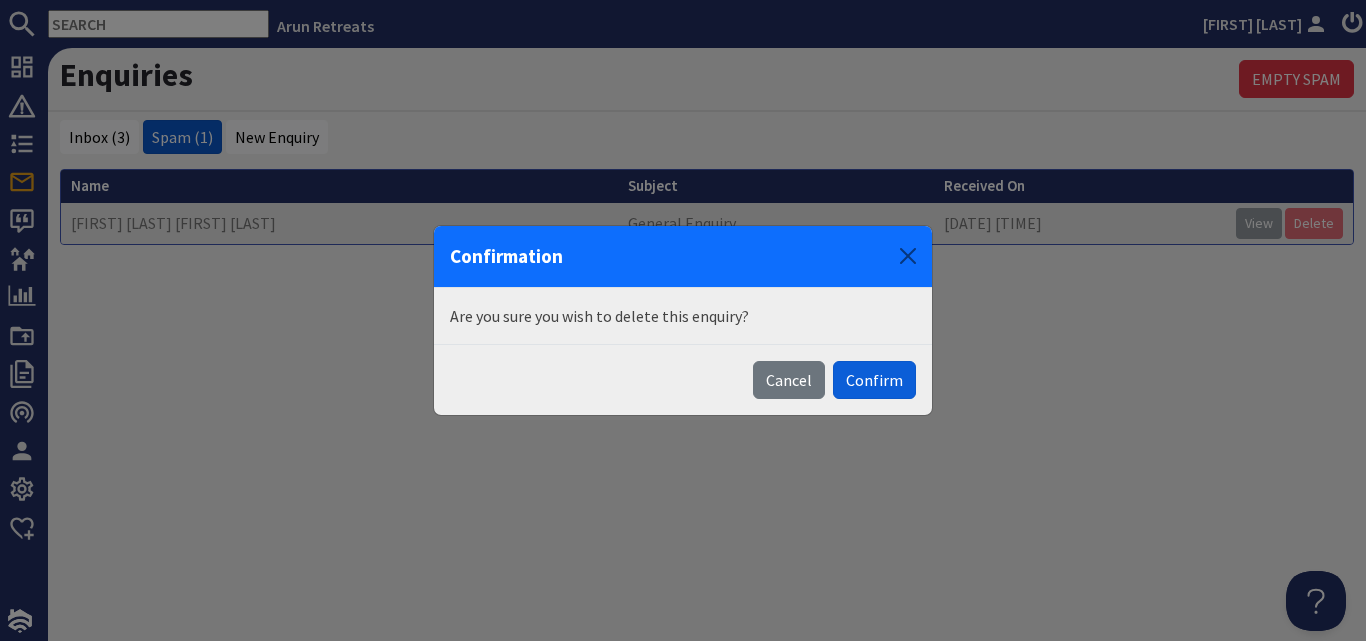 click on "Confirm" at bounding box center (874, 380) 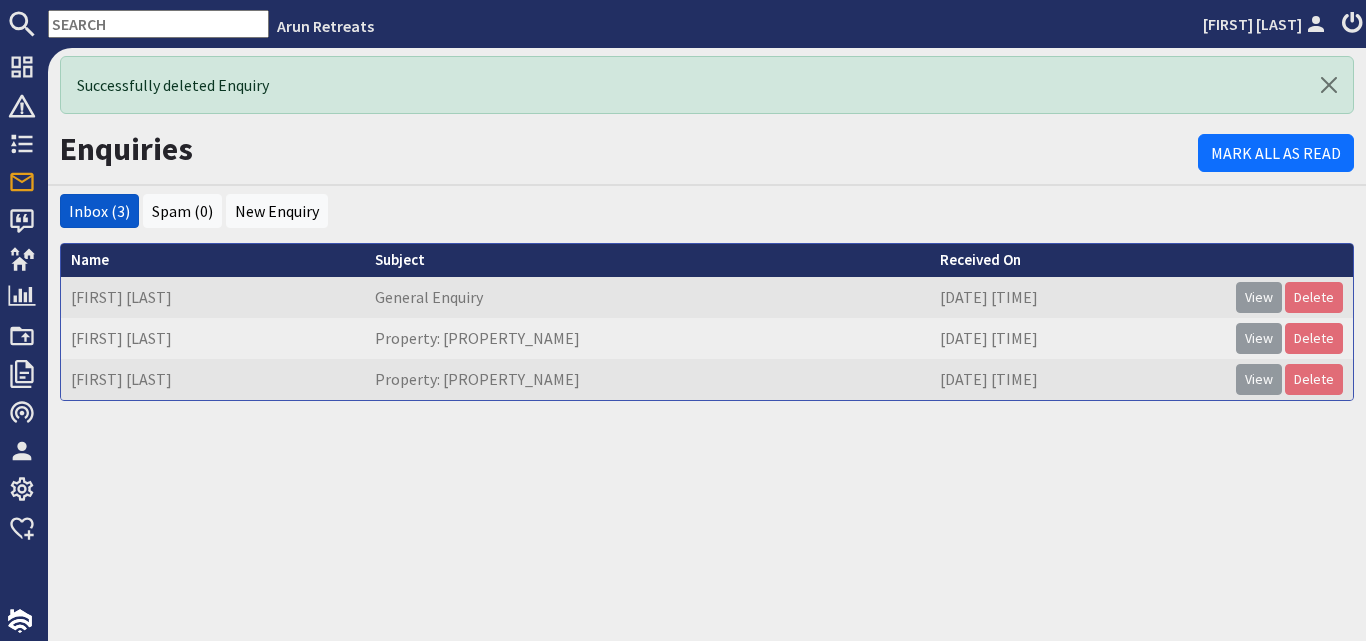 scroll, scrollTop: 0, scrollLeft: 0, axis: both 